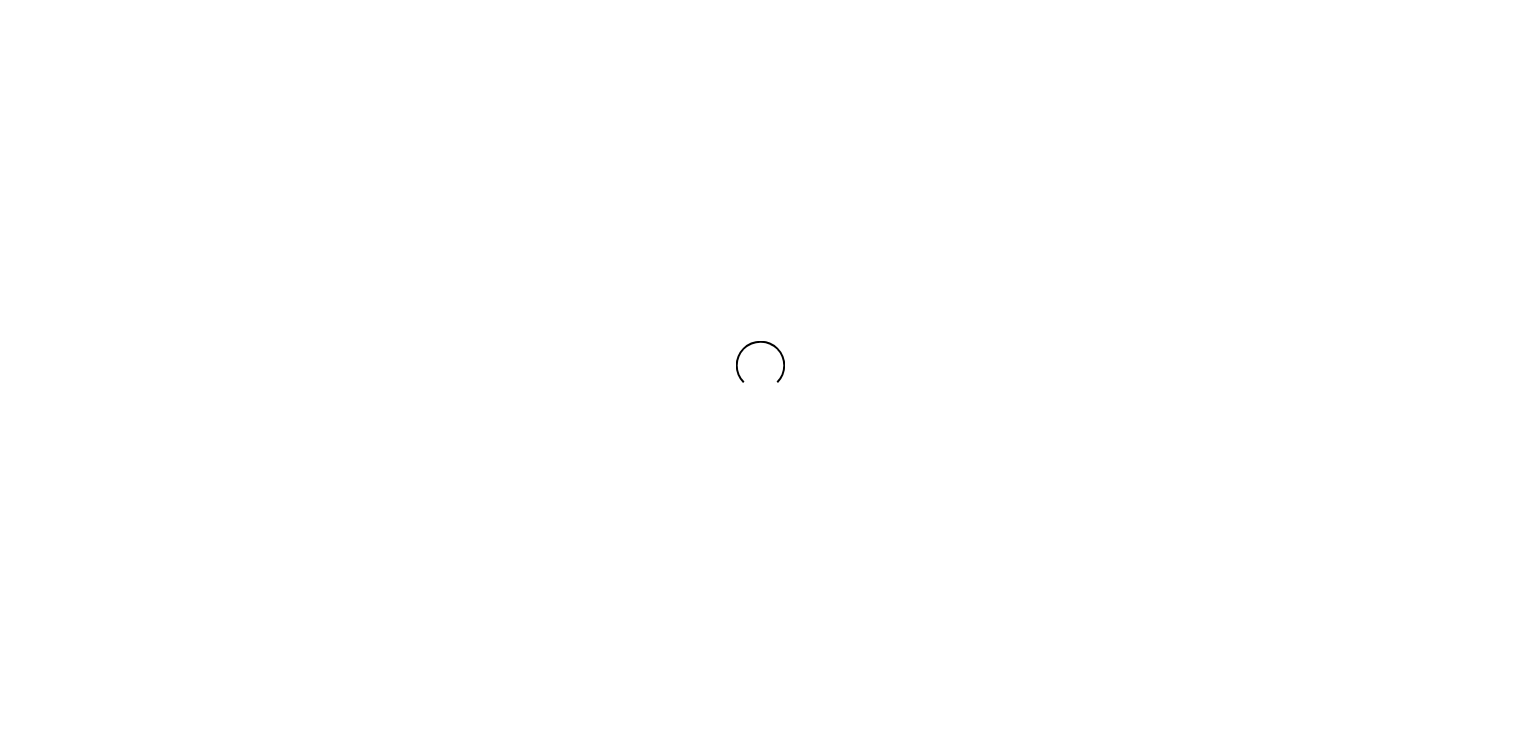 scroll, scrollTop: 0, scrollLeft: 0, axis: both 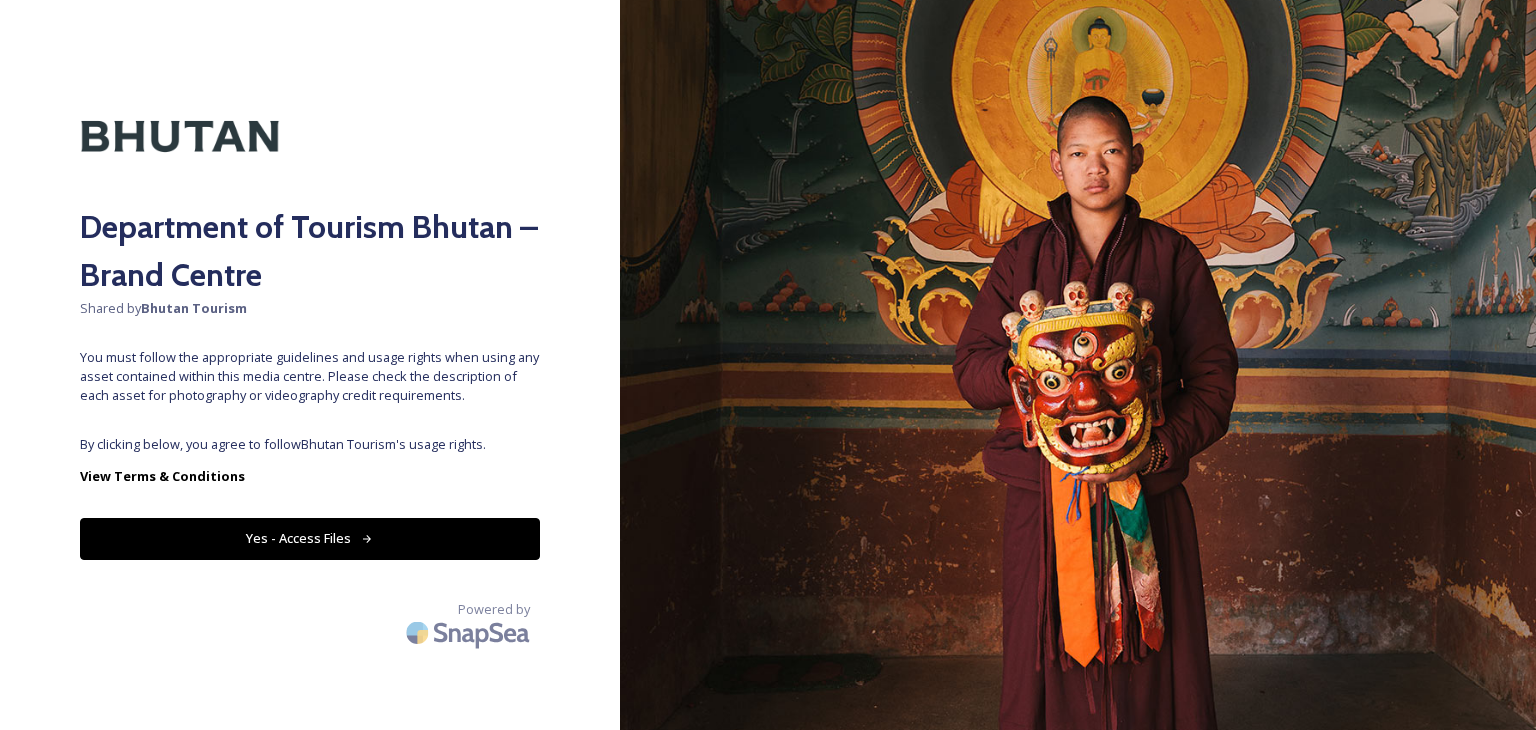 click on "By clicking below, you agree to follow  Bhutan Tourism 's usage rights." at bounding box center (310, 444) 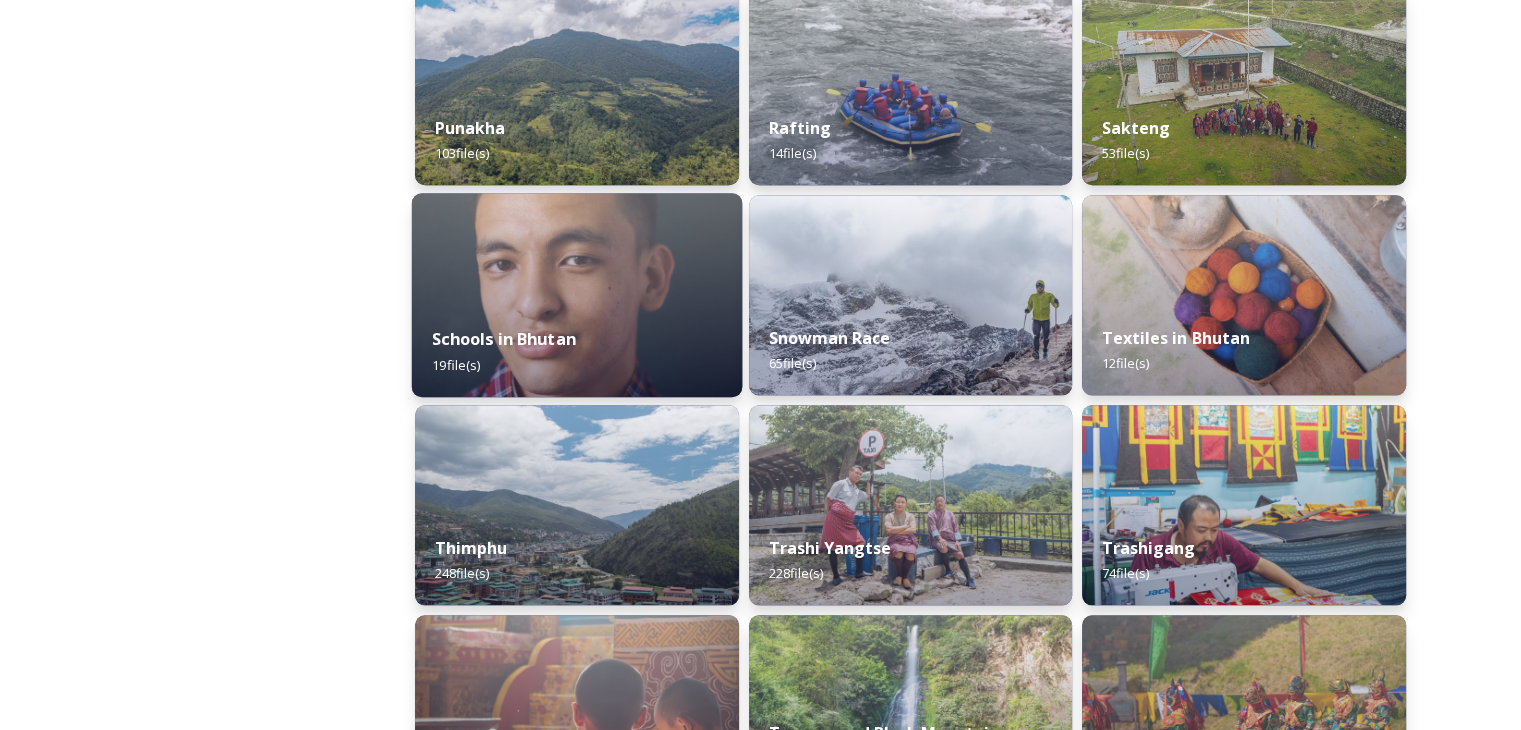scroll, scrollTop: 1980, scrollLeft: 0, axis: vertical 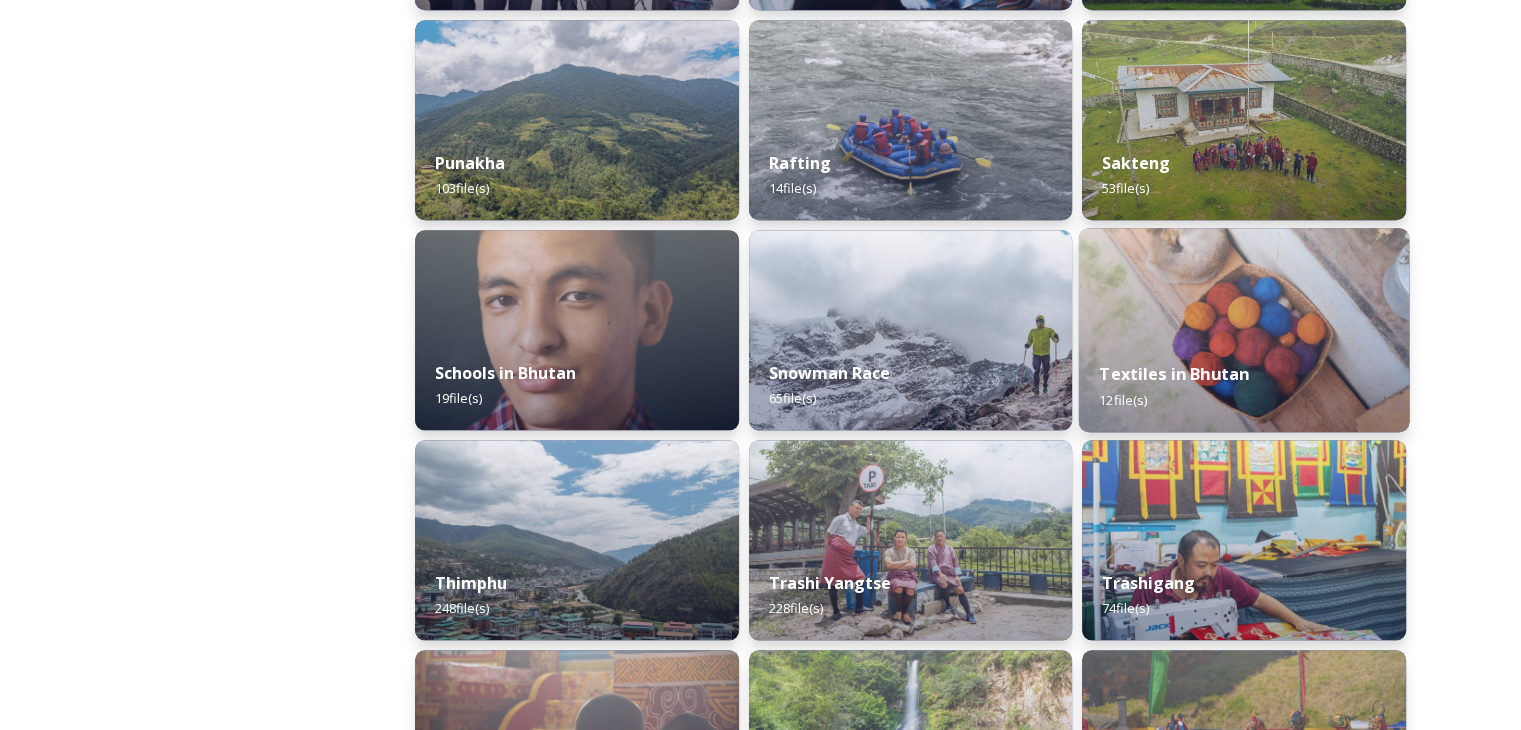 click on "Textiles in Bhutan 12  file(s)" at bounding box center (1244, 386) 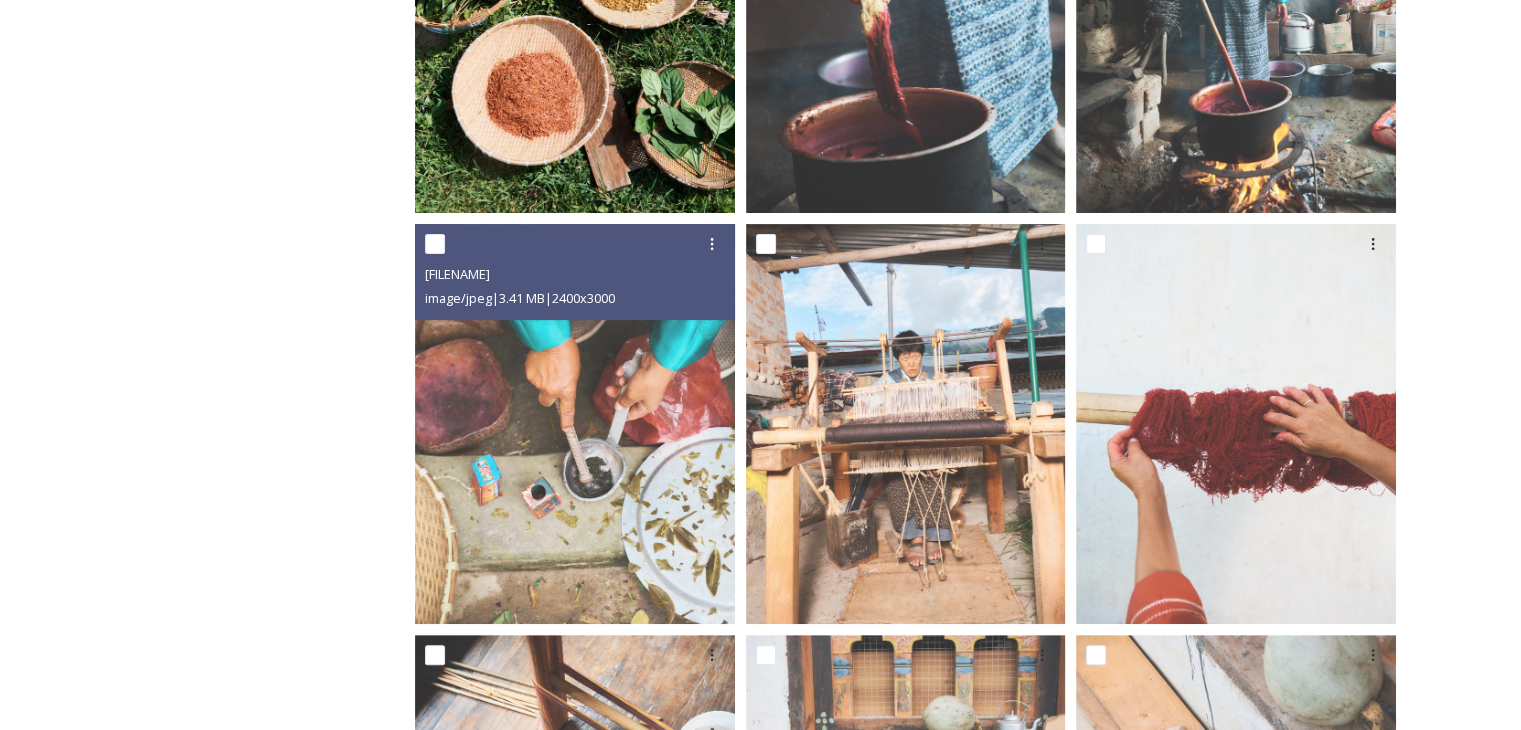 scroll, scrollTop: 600, scrollLeft: 0, axis: vertical 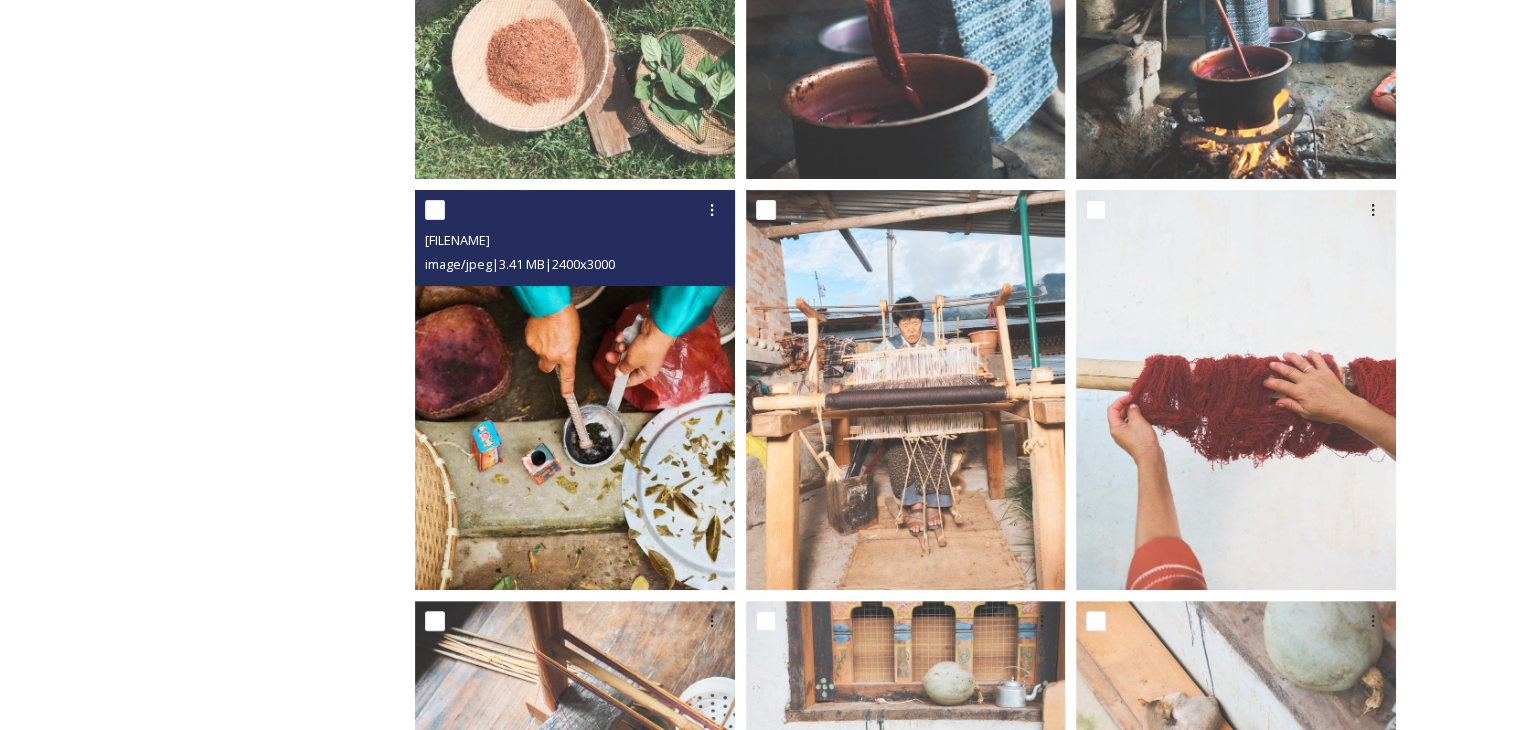 click at bounding box center [575, 390] 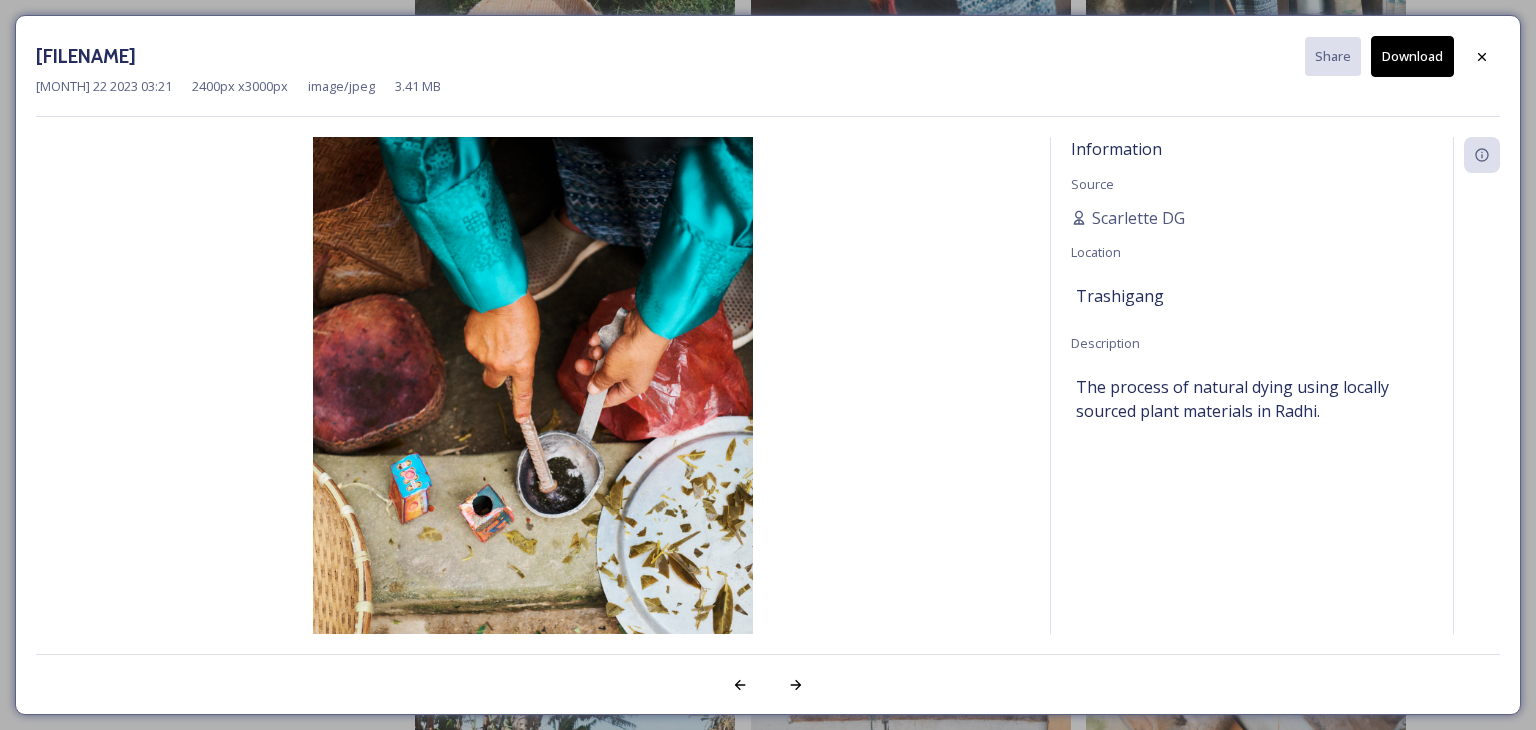 click on "Download" at bounding box center (1412, 56) 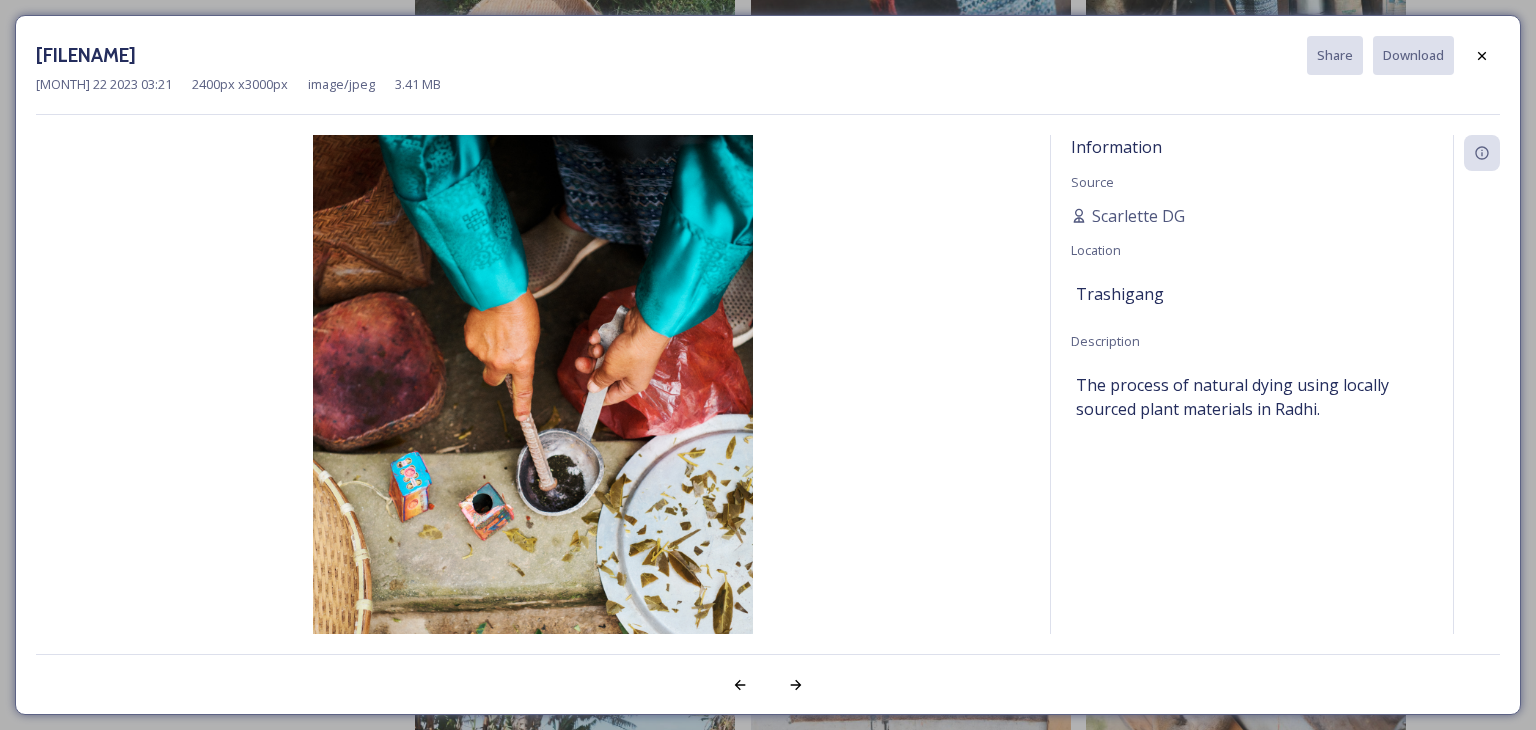 click at bounding box center (1482, 56) 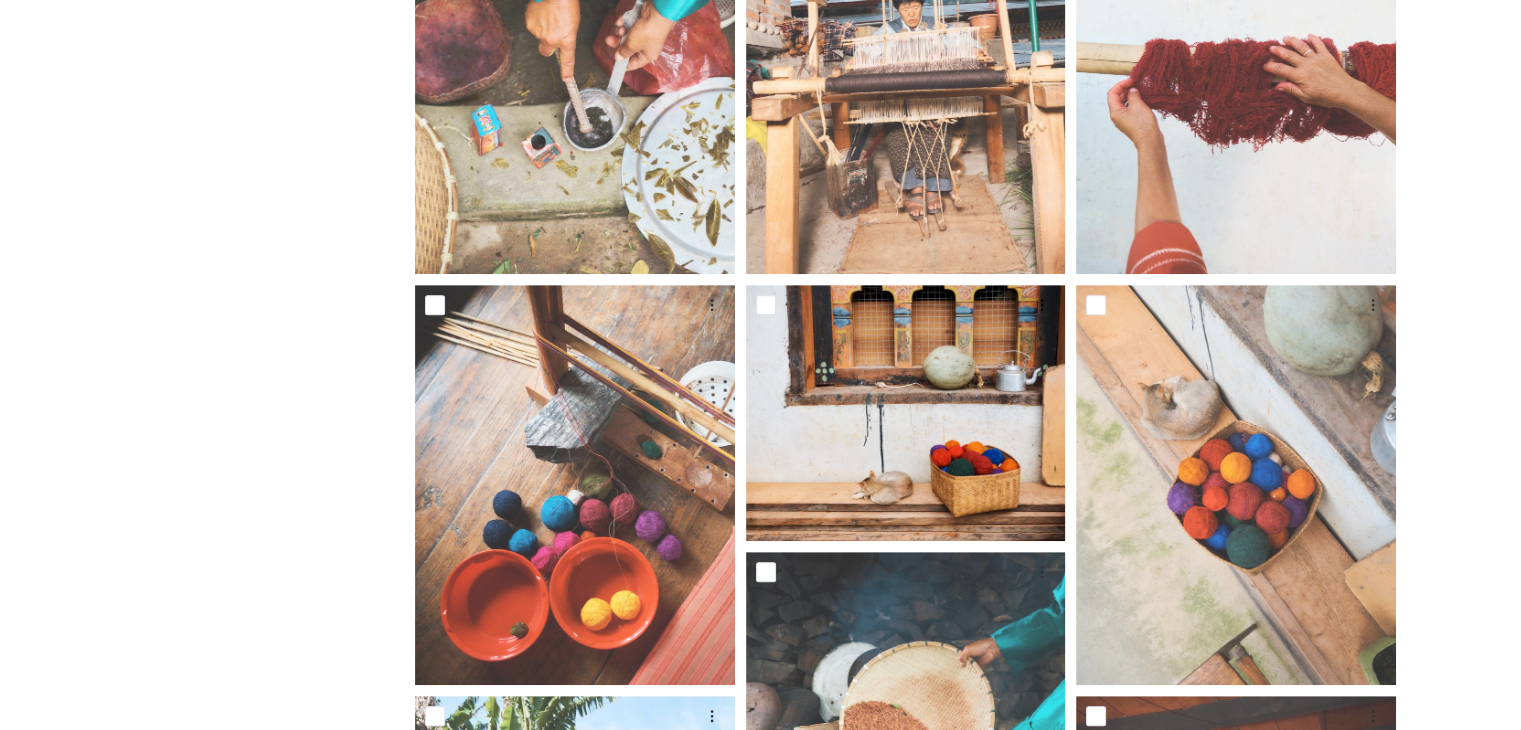 scroll, scrollTop: 1000, scrollLeft: 0, axis: vertical 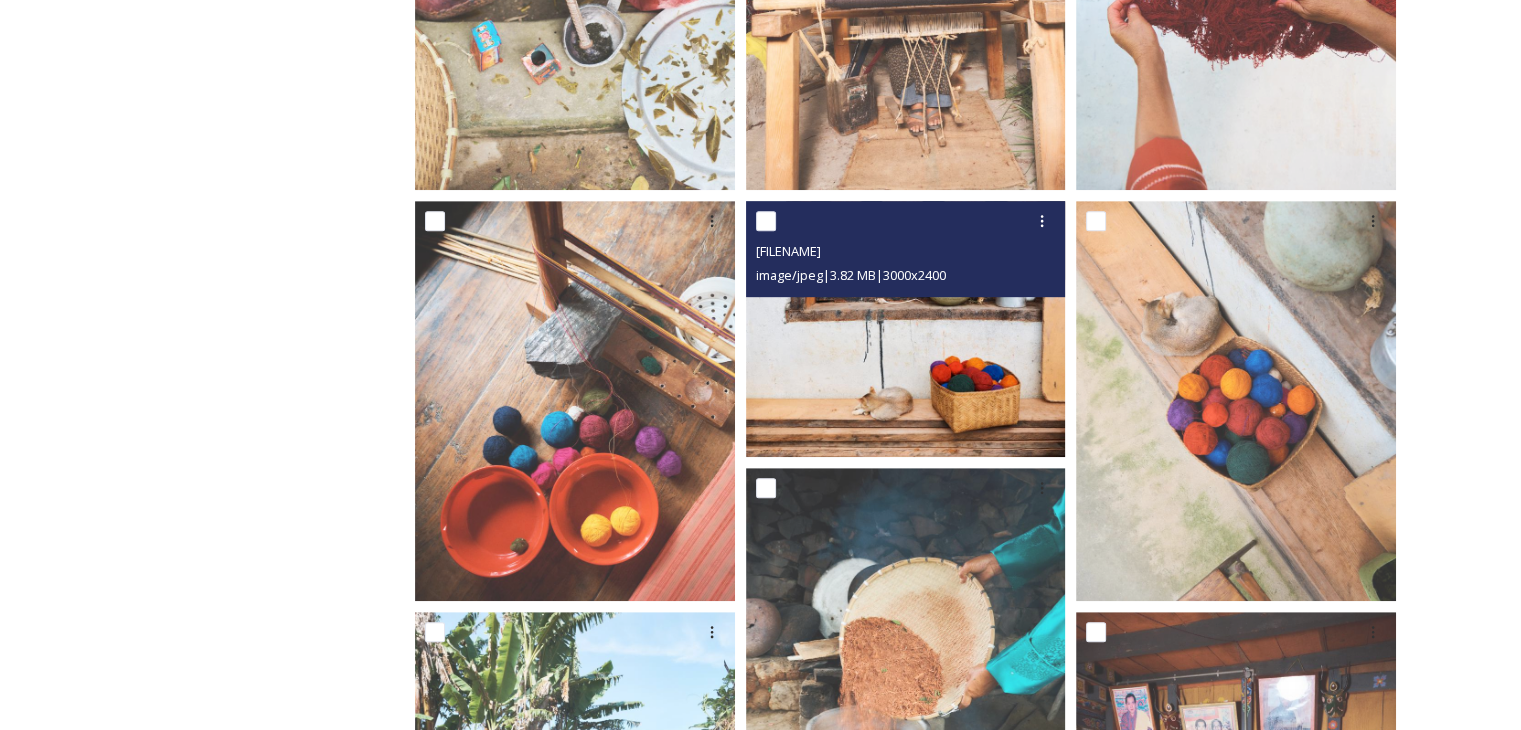 click at bounding box center (906, 329) 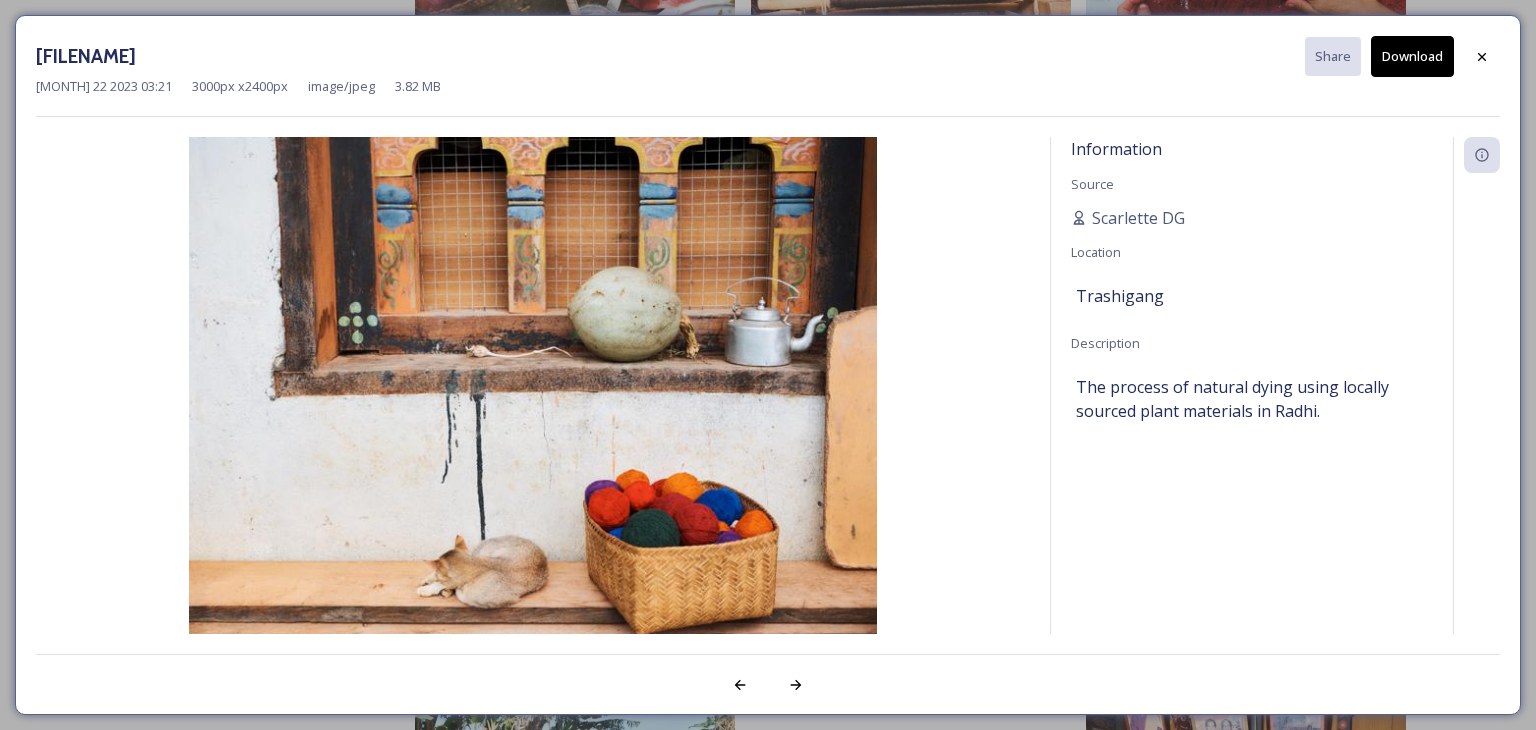 drag, startPoint x: 1403, startPoint y: 54, endPoint x: 1534, endPoint y: 72, distance: 132.23087 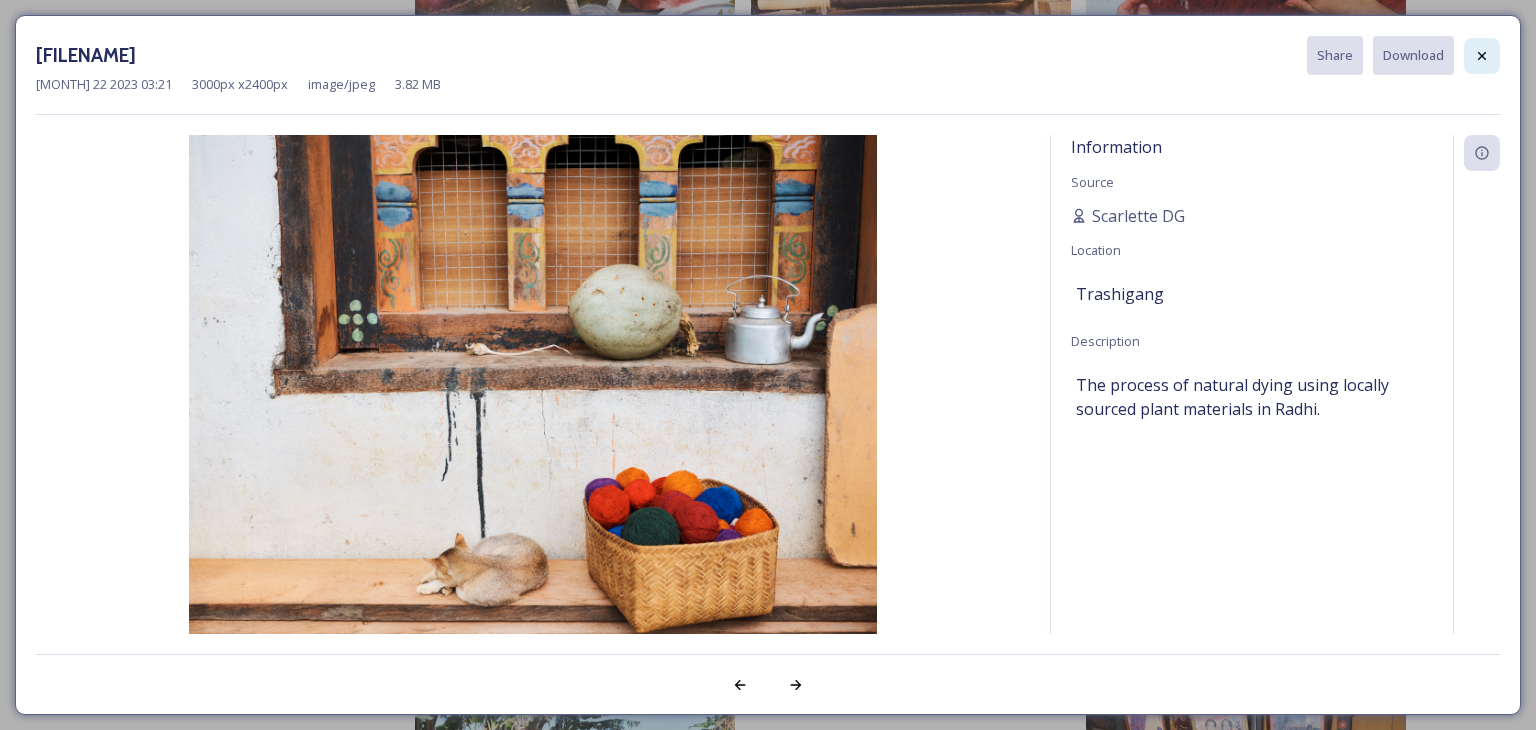 click at bounding box center (1482, 56) 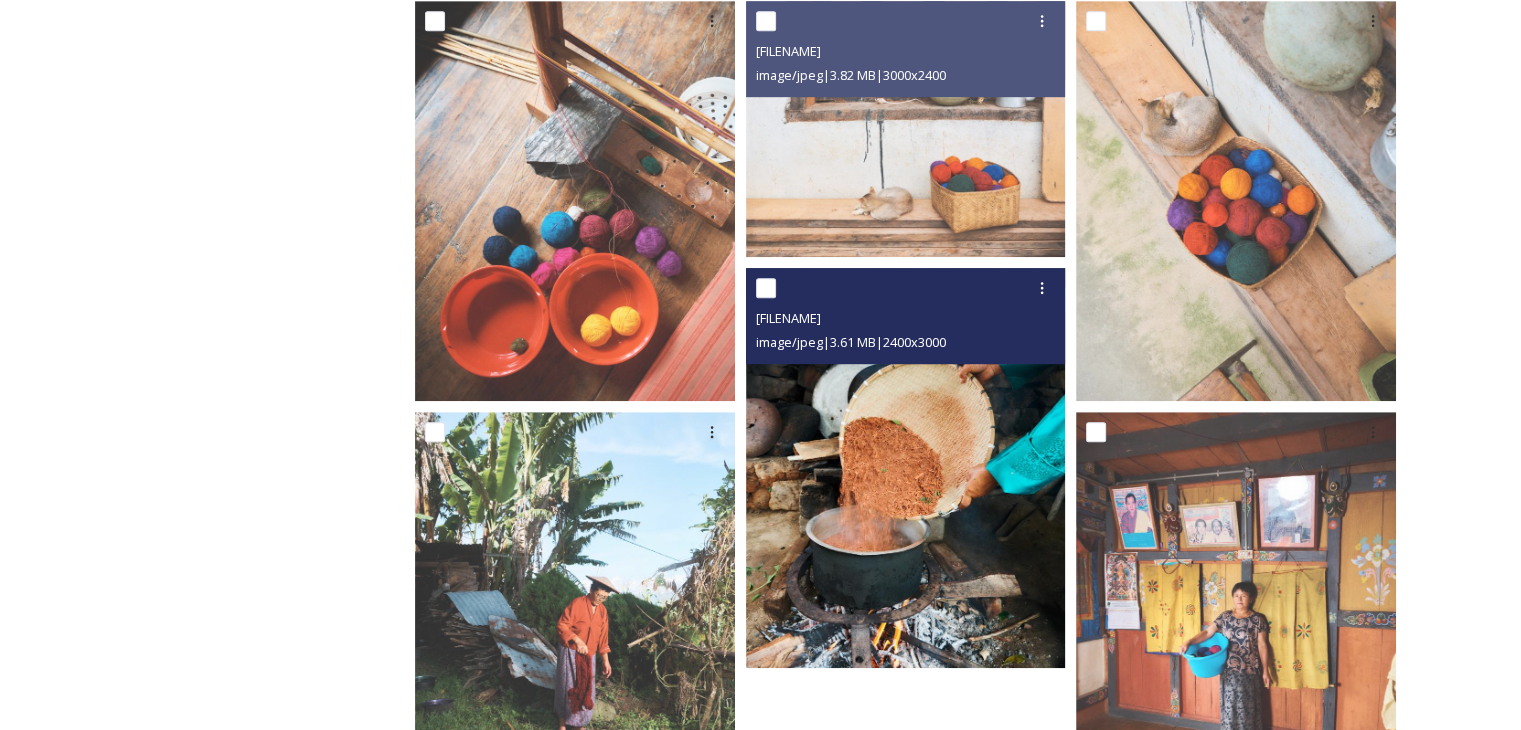 scroll, scrollTop: 1326, scrollLeft: 0, axis: vertical 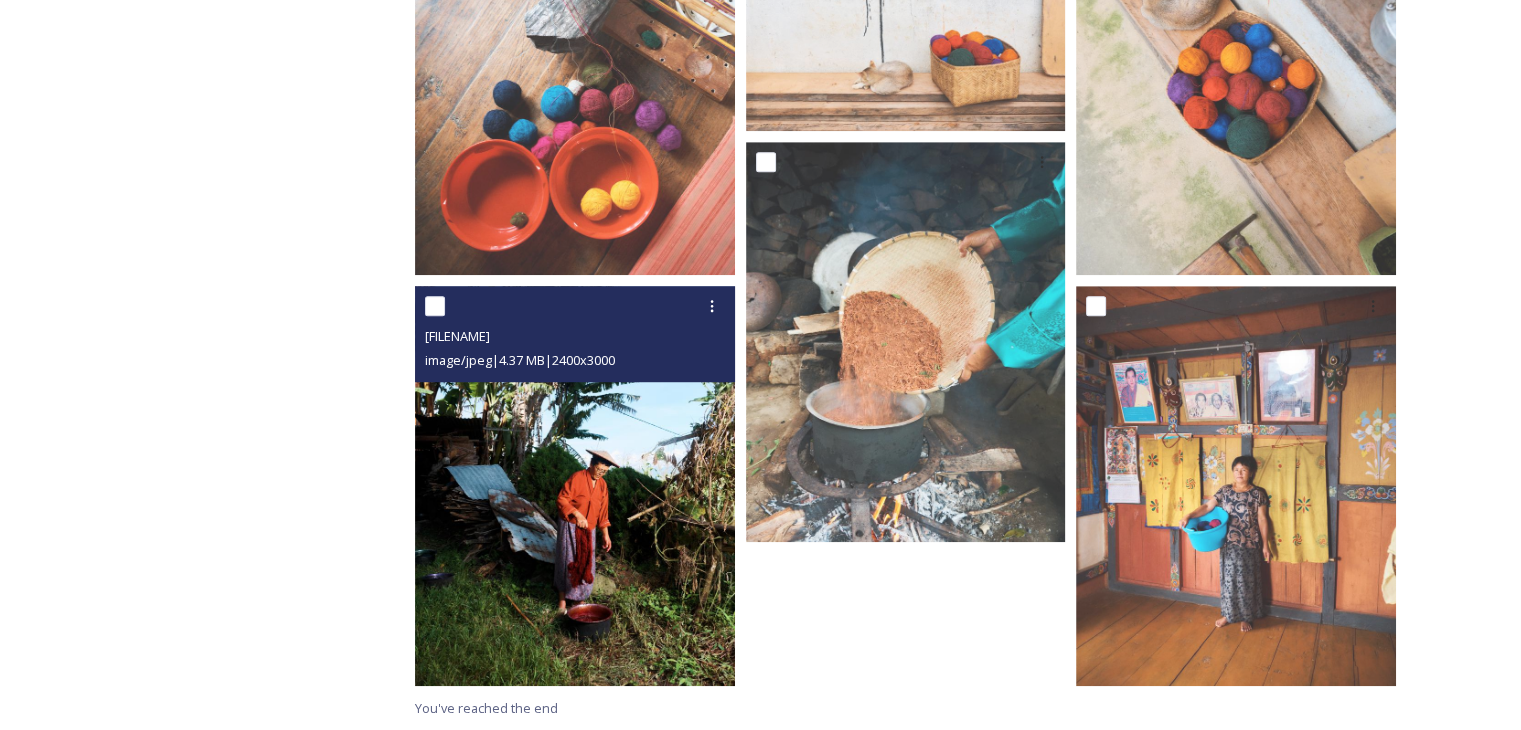 click at bounding box center [575, 486] 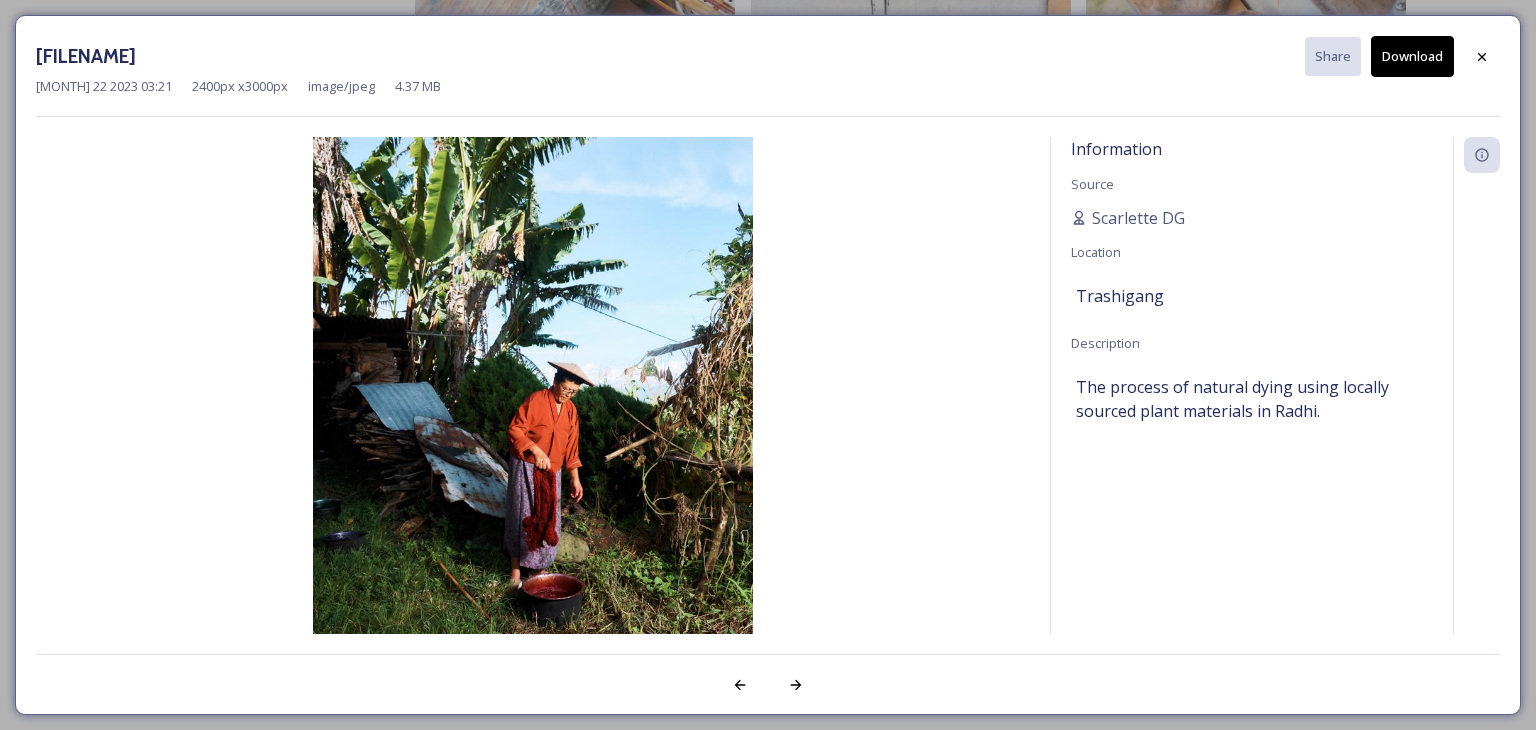 click on "Download" at bounding box center [1412, 56] 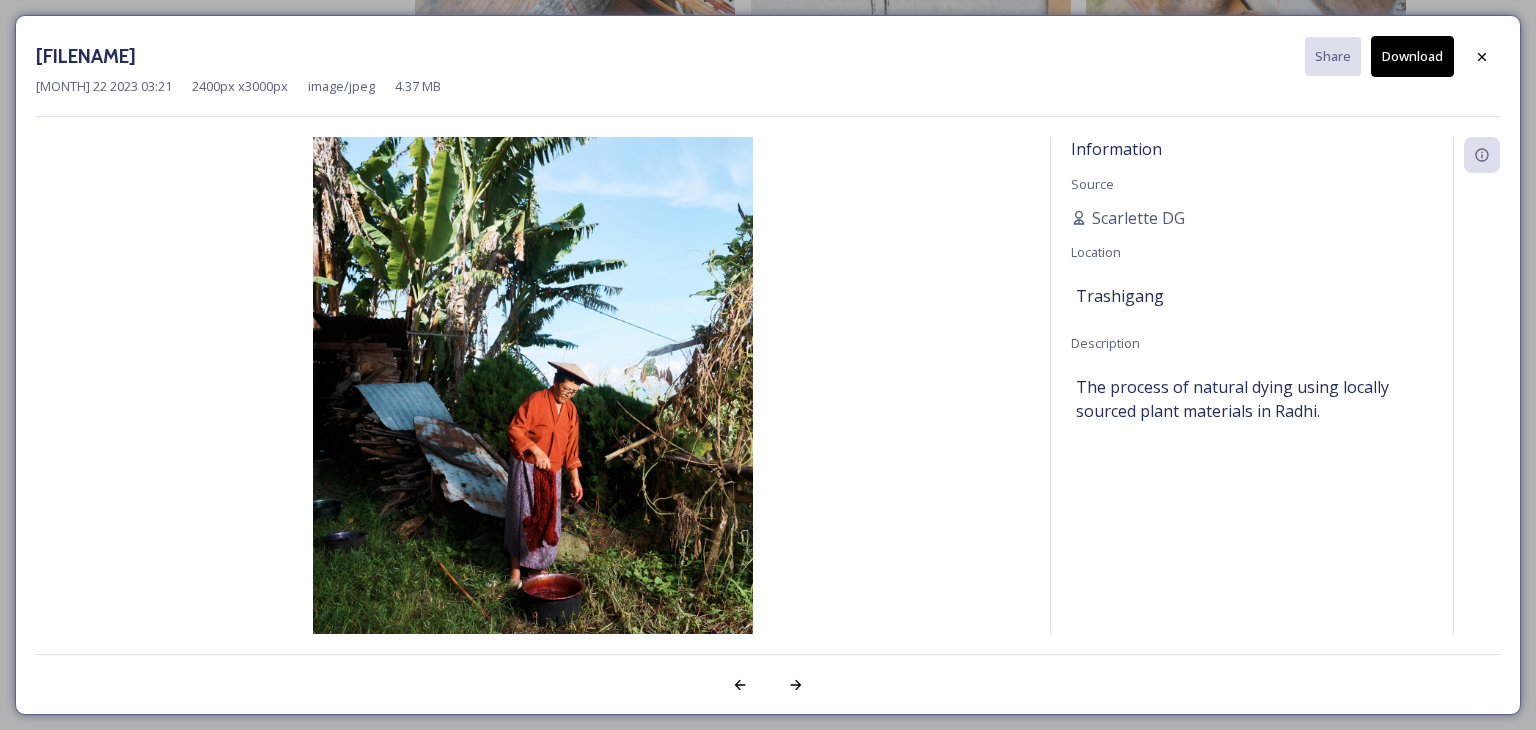 drag, startPoint x: 1486, startPoint y: 61, endPoint x: 1475, endPoint y: 63, distance: 11.18034 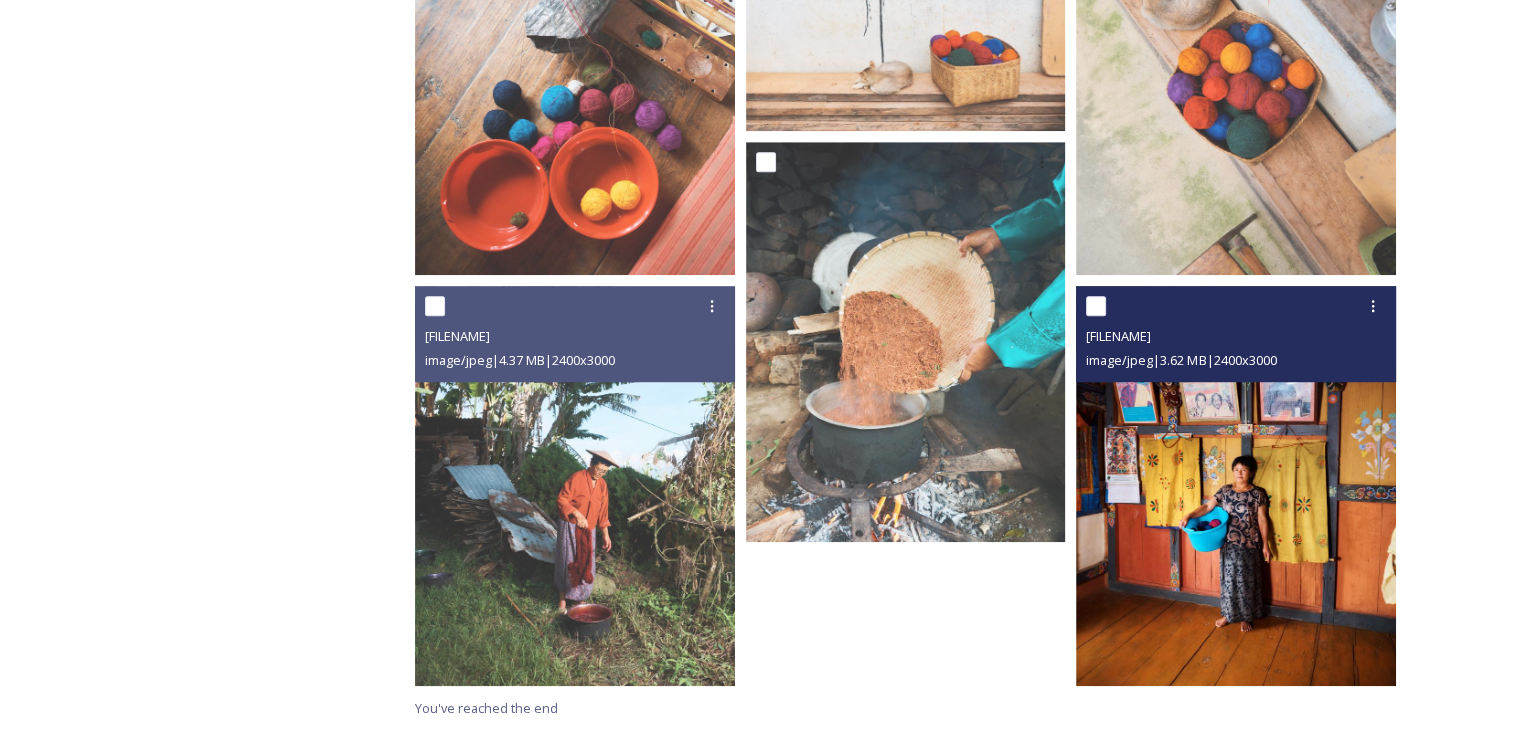 click at bounding box center [1236, 486] 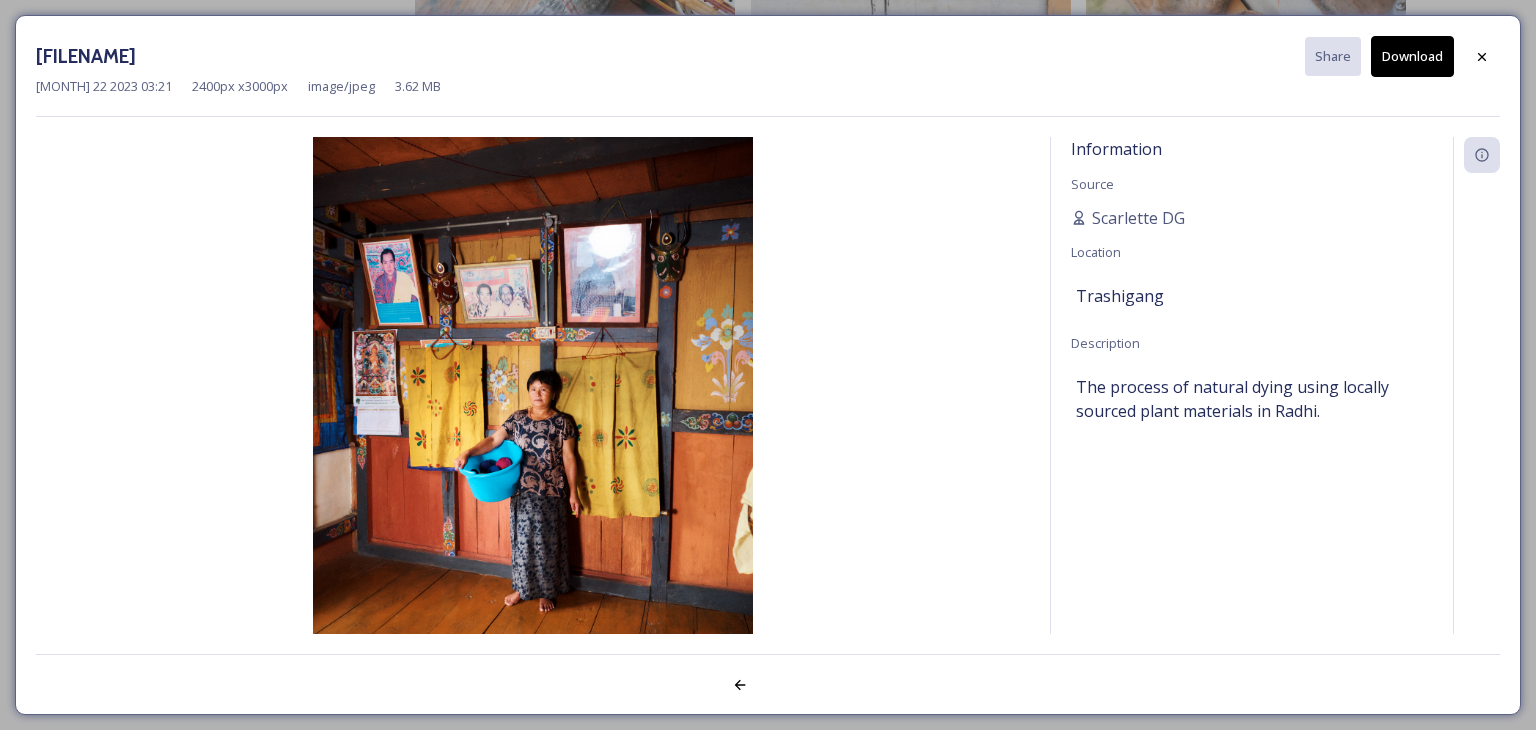 click on "Download" at bounding box center [1412, 56] 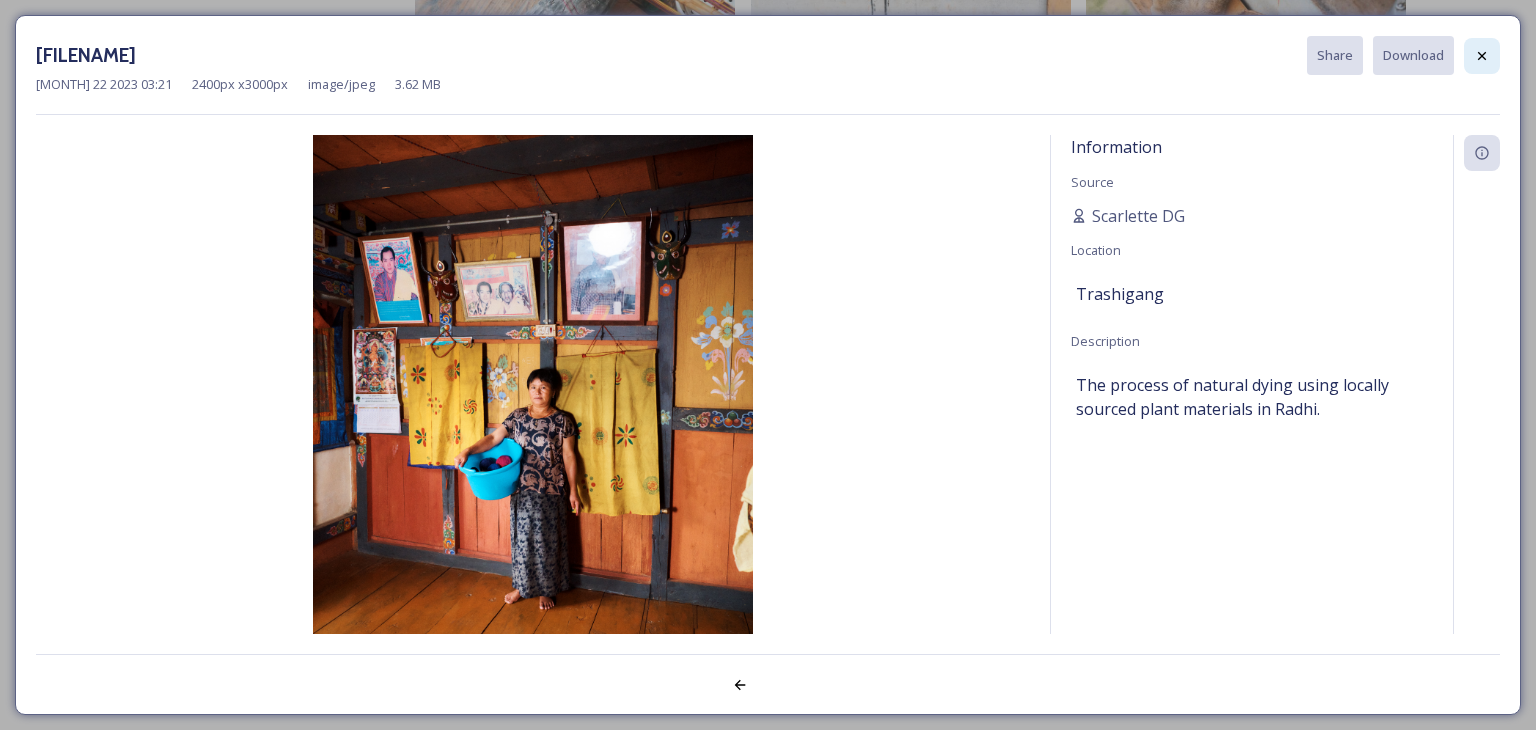 click at bounding box center [1482, 56] 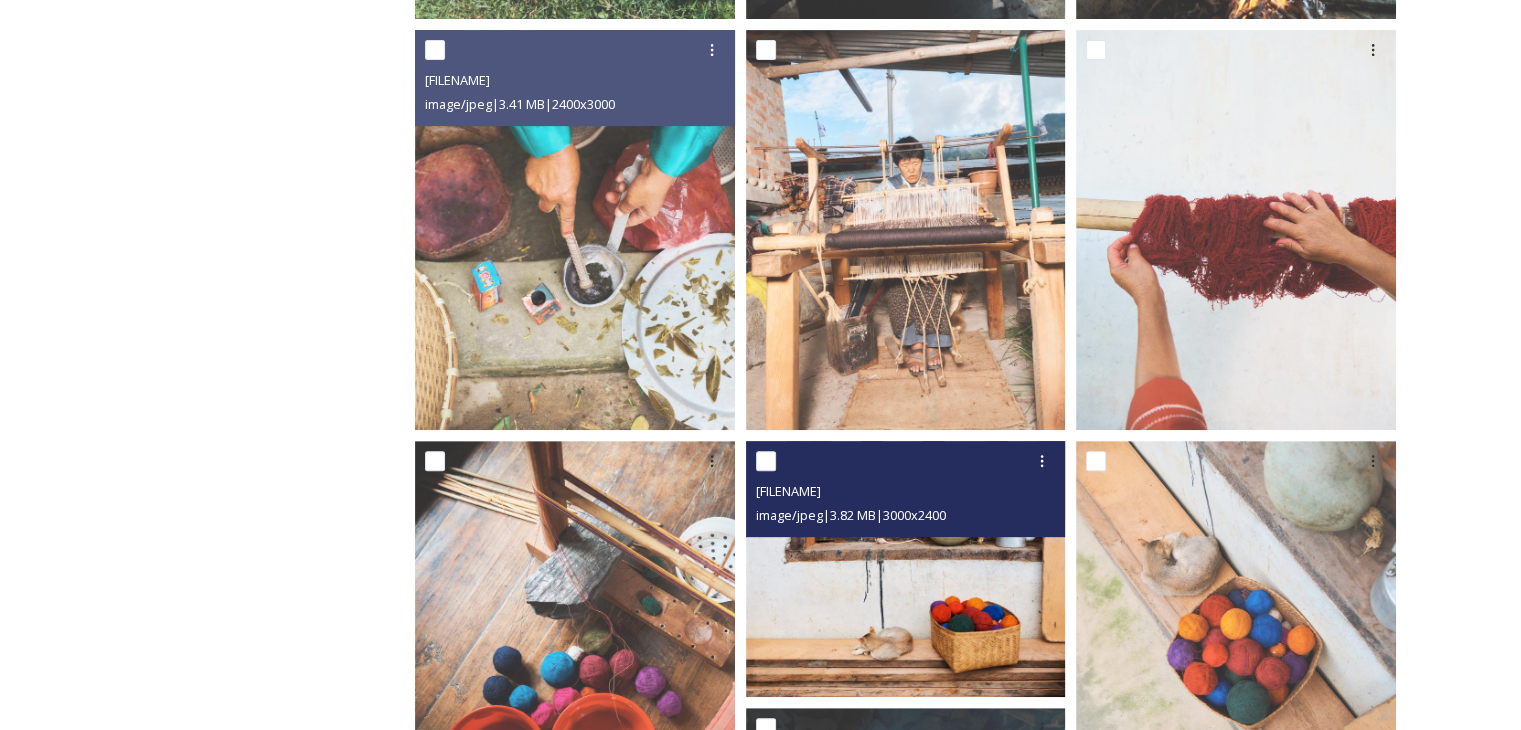 scroll, scrollTop: 726, scrollLeft: 0, axis: vertical 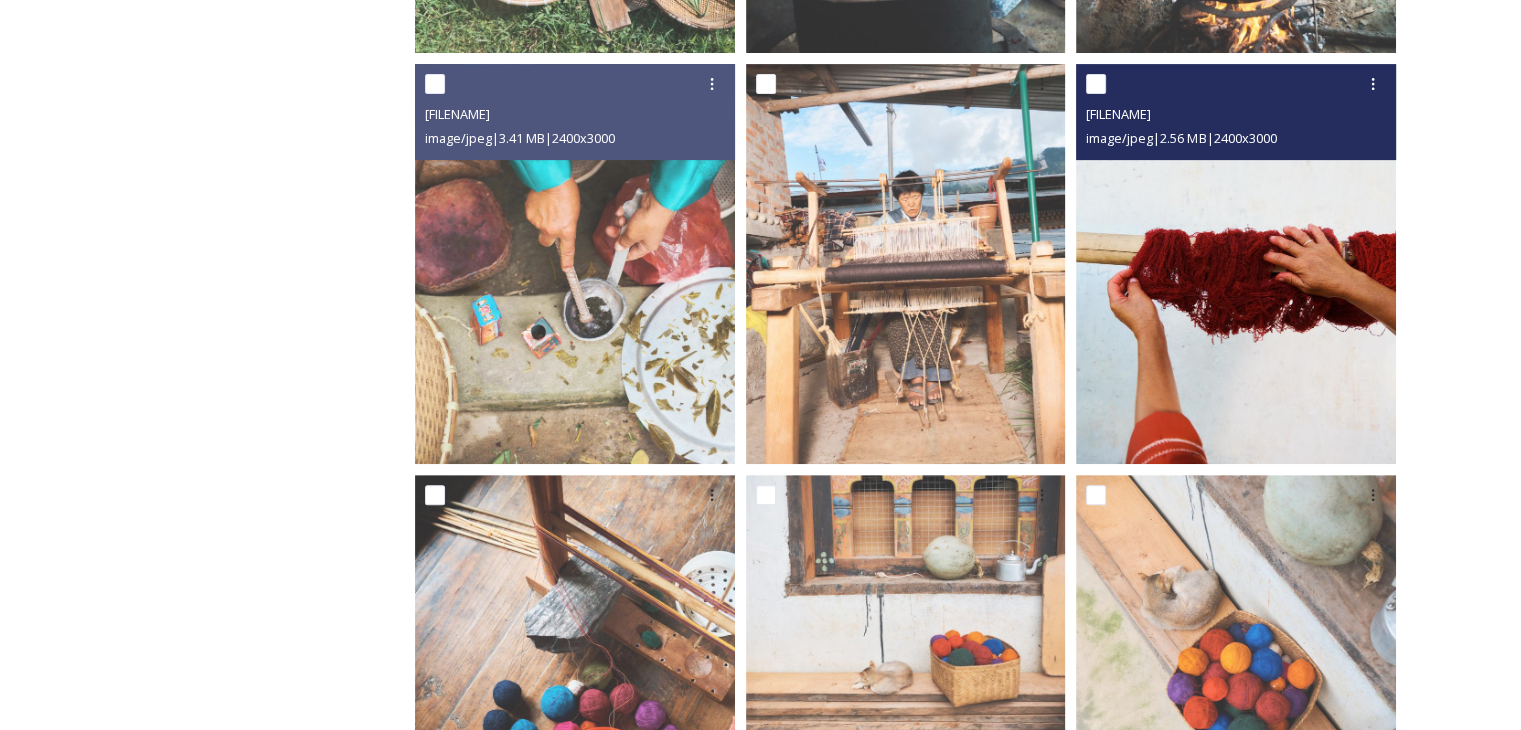 click at bounding box center (1236, 264) 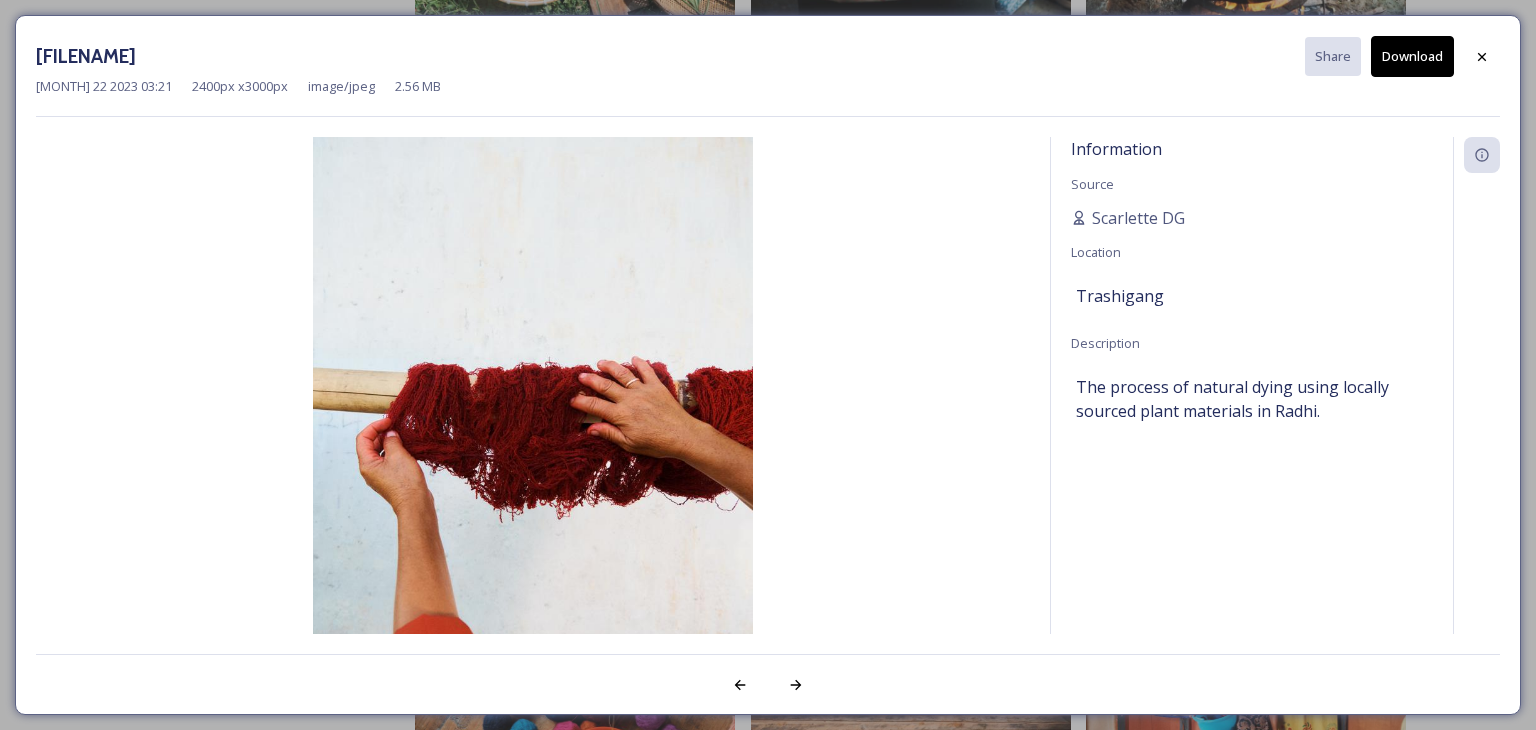 click on "Download" at bounding box center [1412, 56] 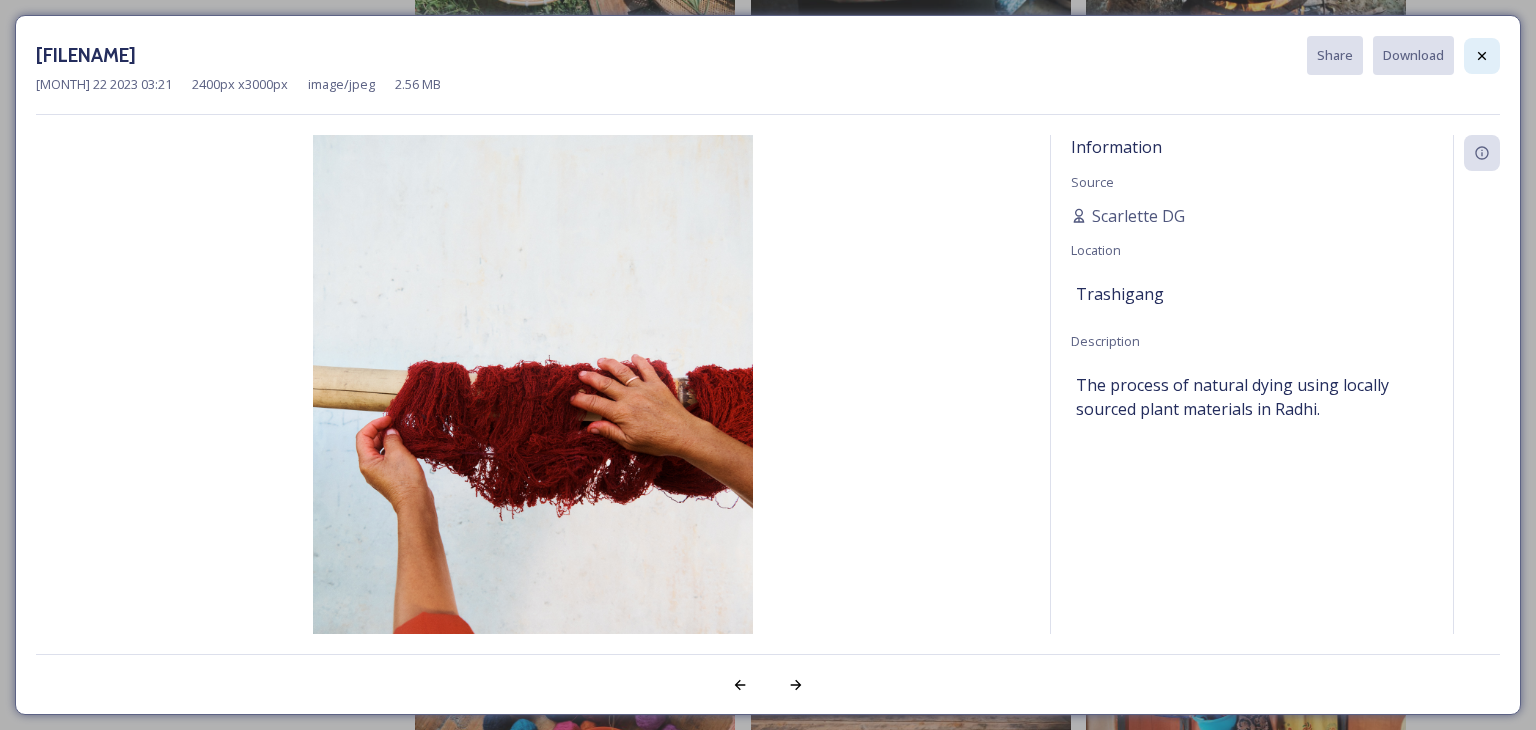 click 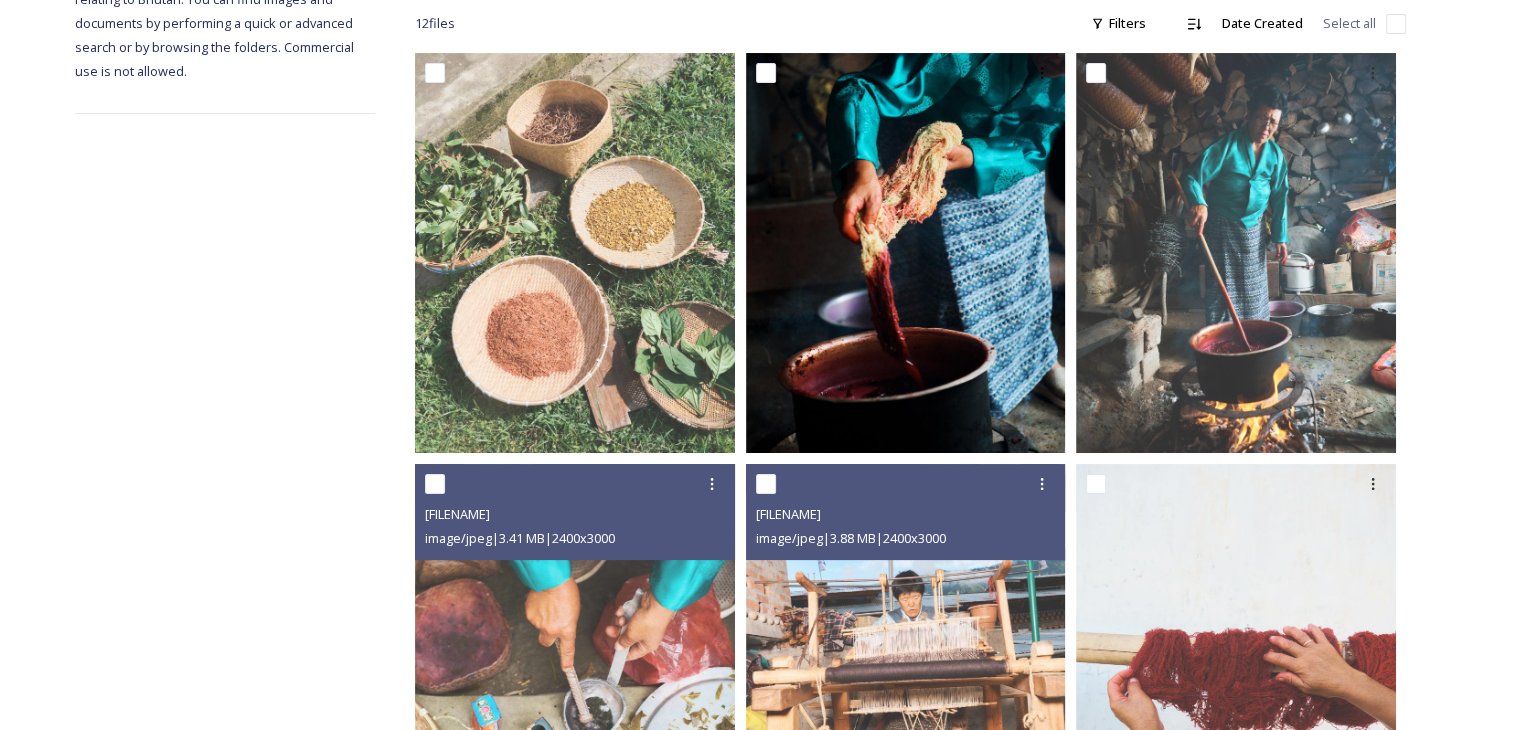 scroll, scrollTop: 126, scrollLeft: 0, axis: vertical 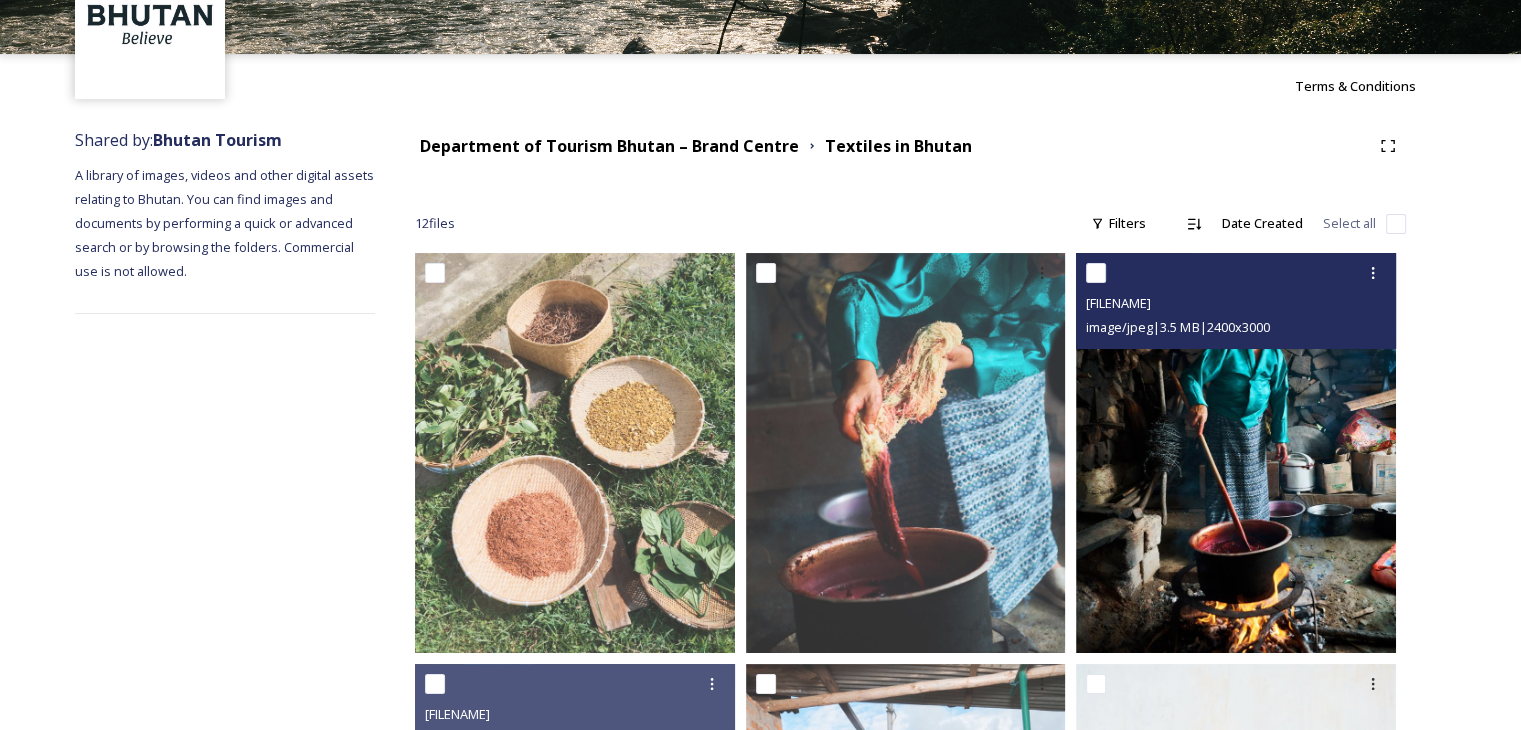 click at bounding box center [1236, 453] 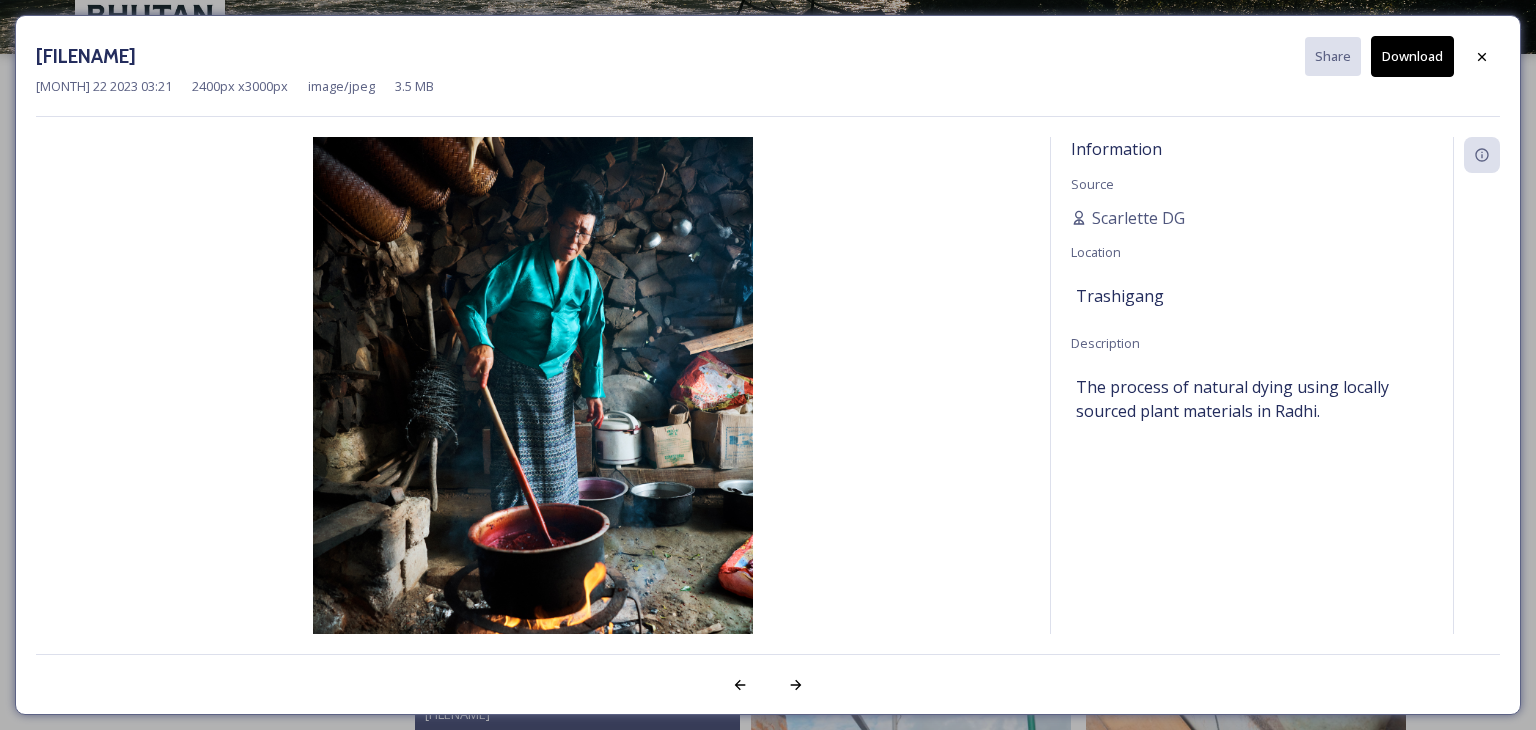 click on "Download" at bounding box center (1412, 56) 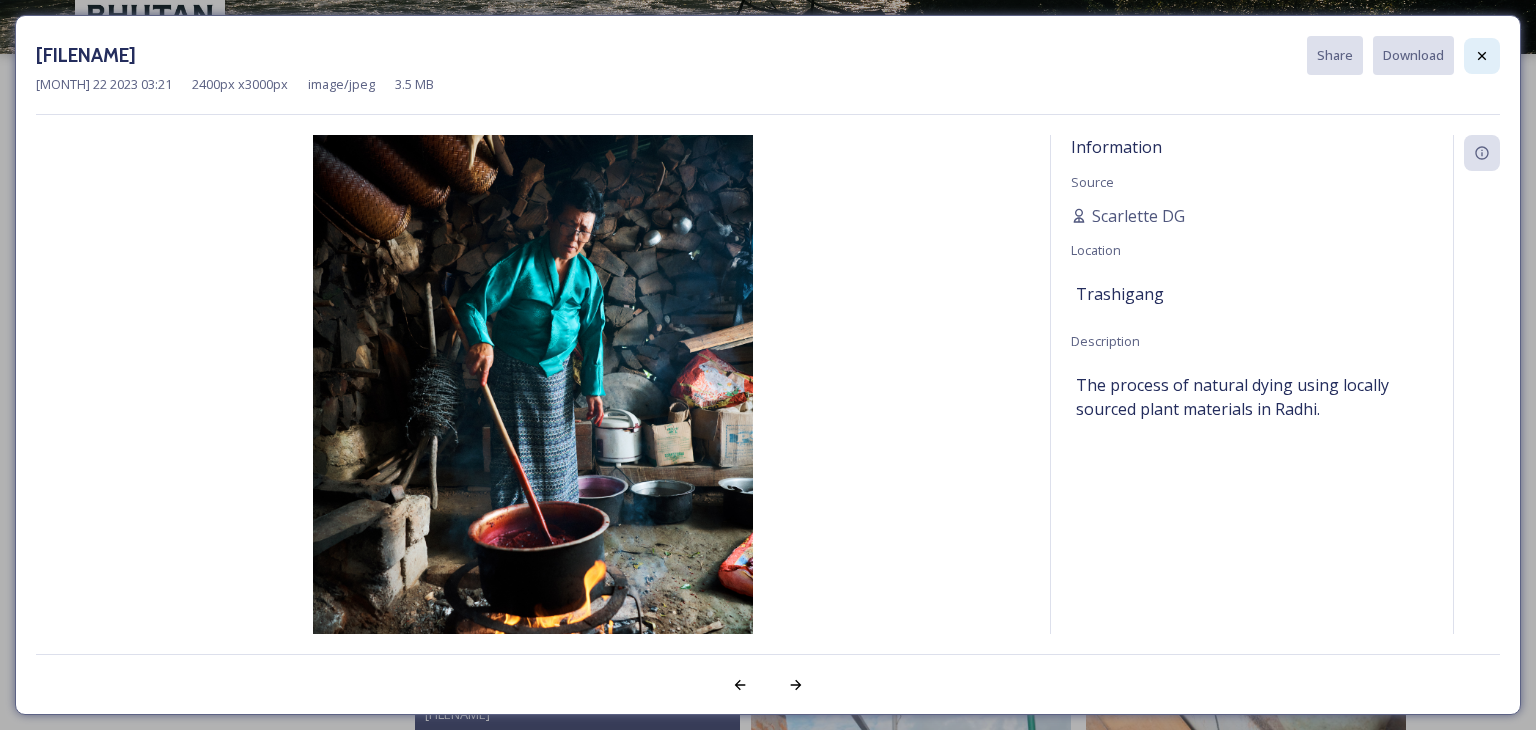 click at bounding box center [1482, 56] 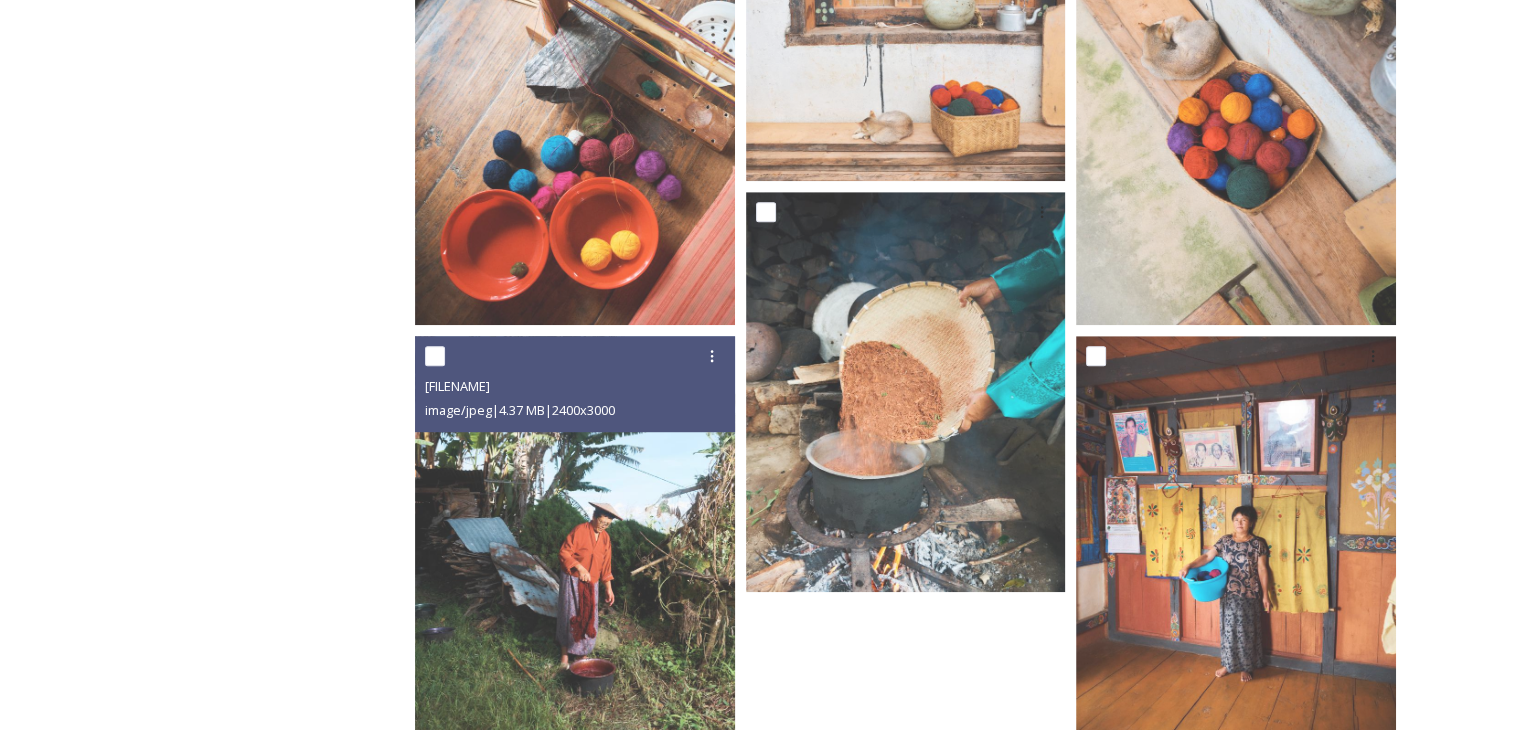 scroll, scrollTop: 1332, scrollLeft: 0, axis: vertical 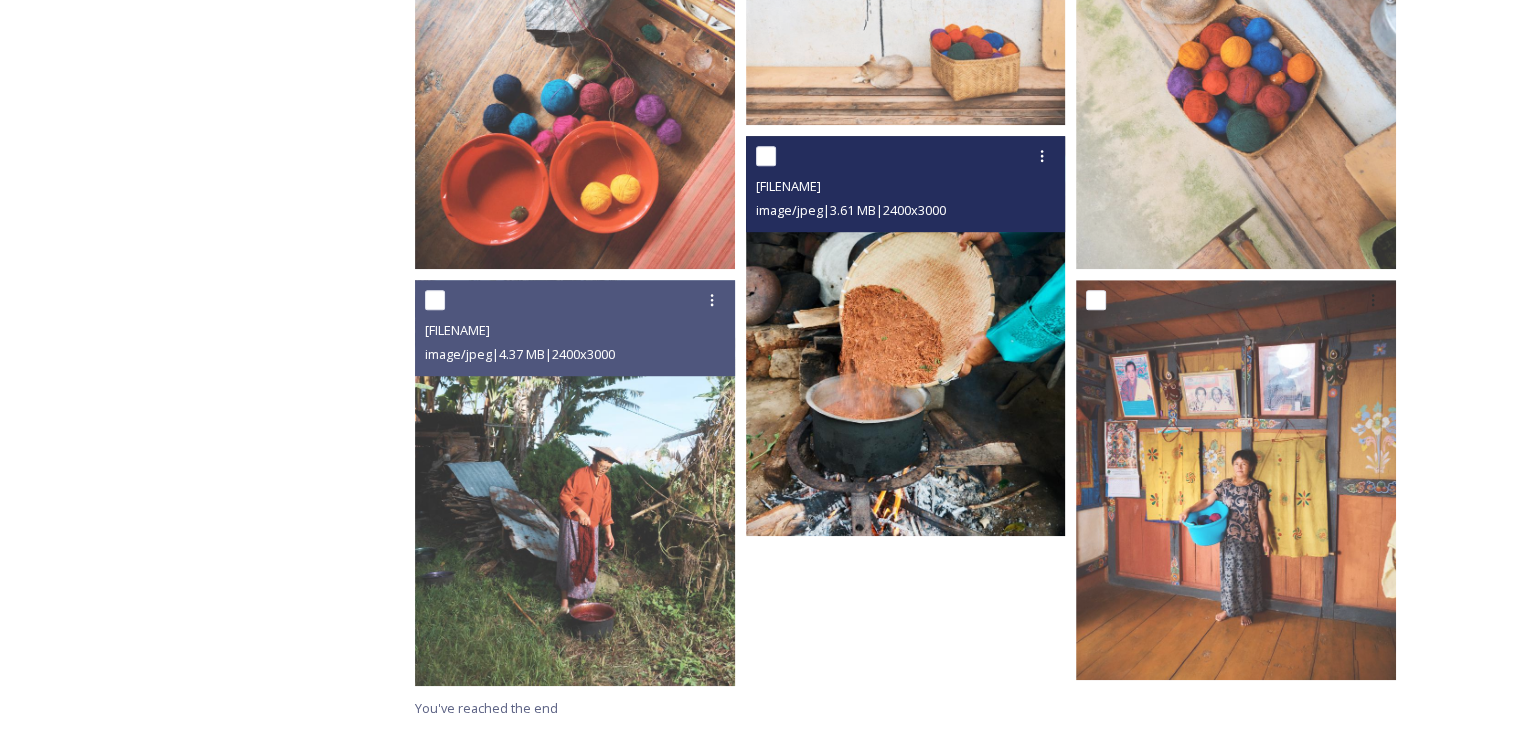 click at bounding box center (906, 336) 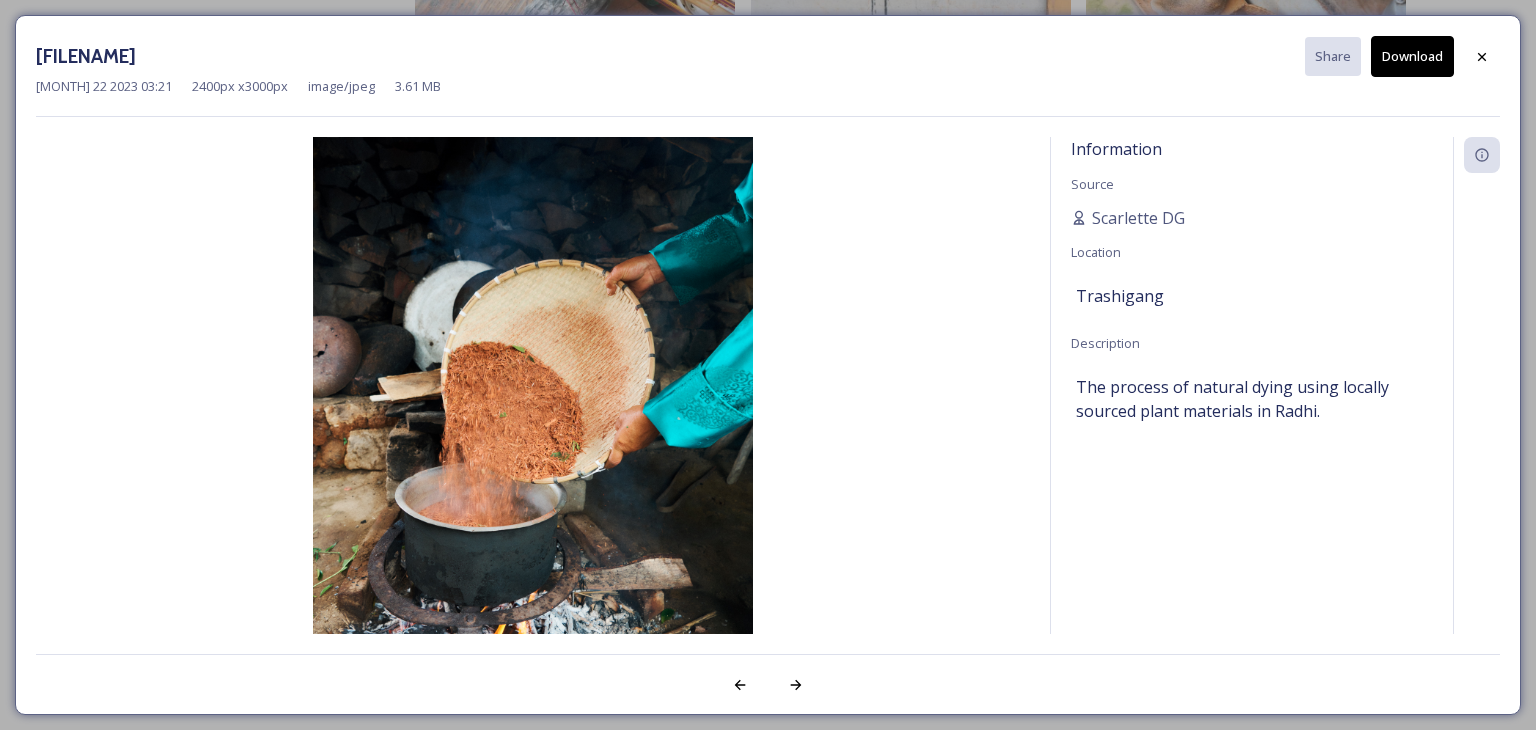 click on "Download" at bounding box center (1412, 56) 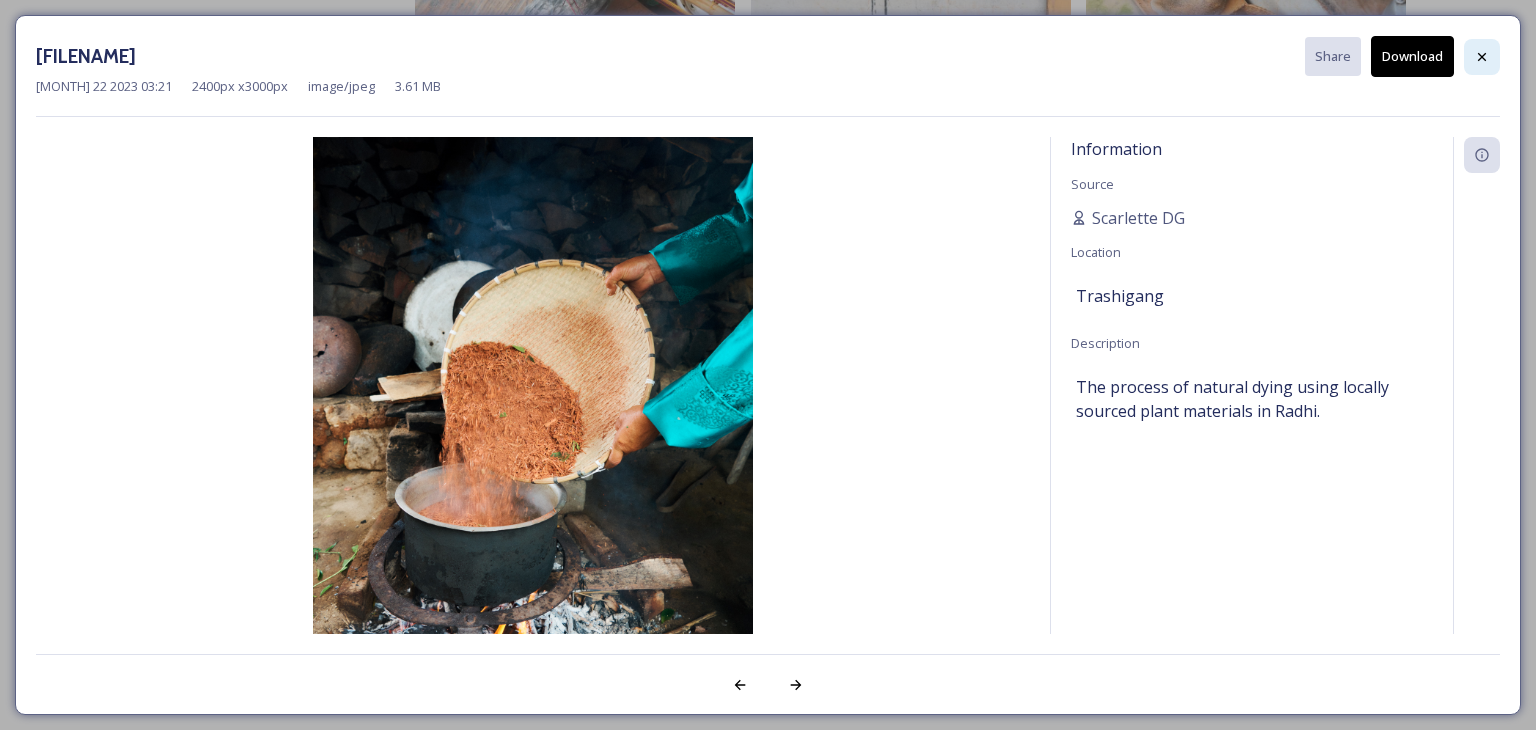 click 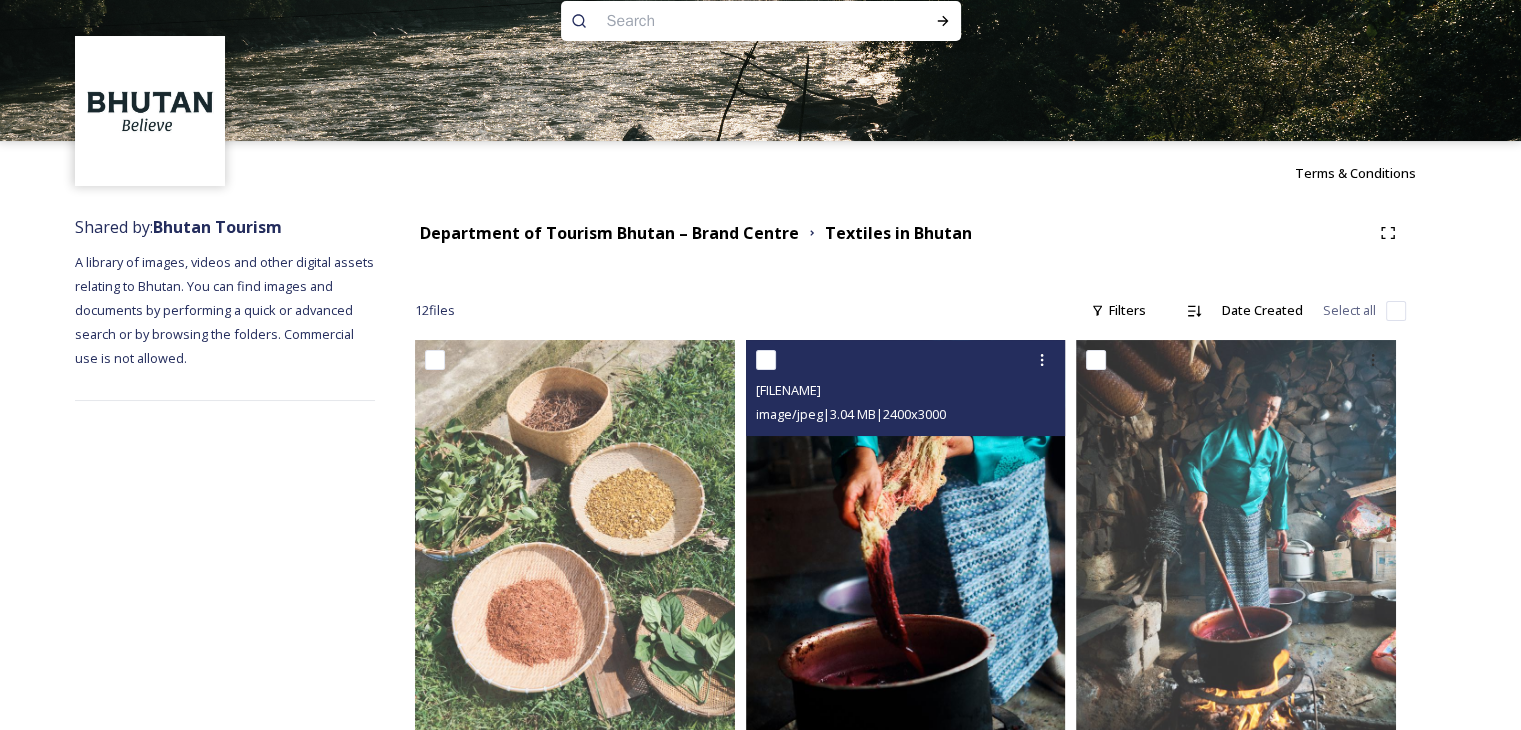 scroll, scrollTop: 0, scrollLeft: 0, axis: both 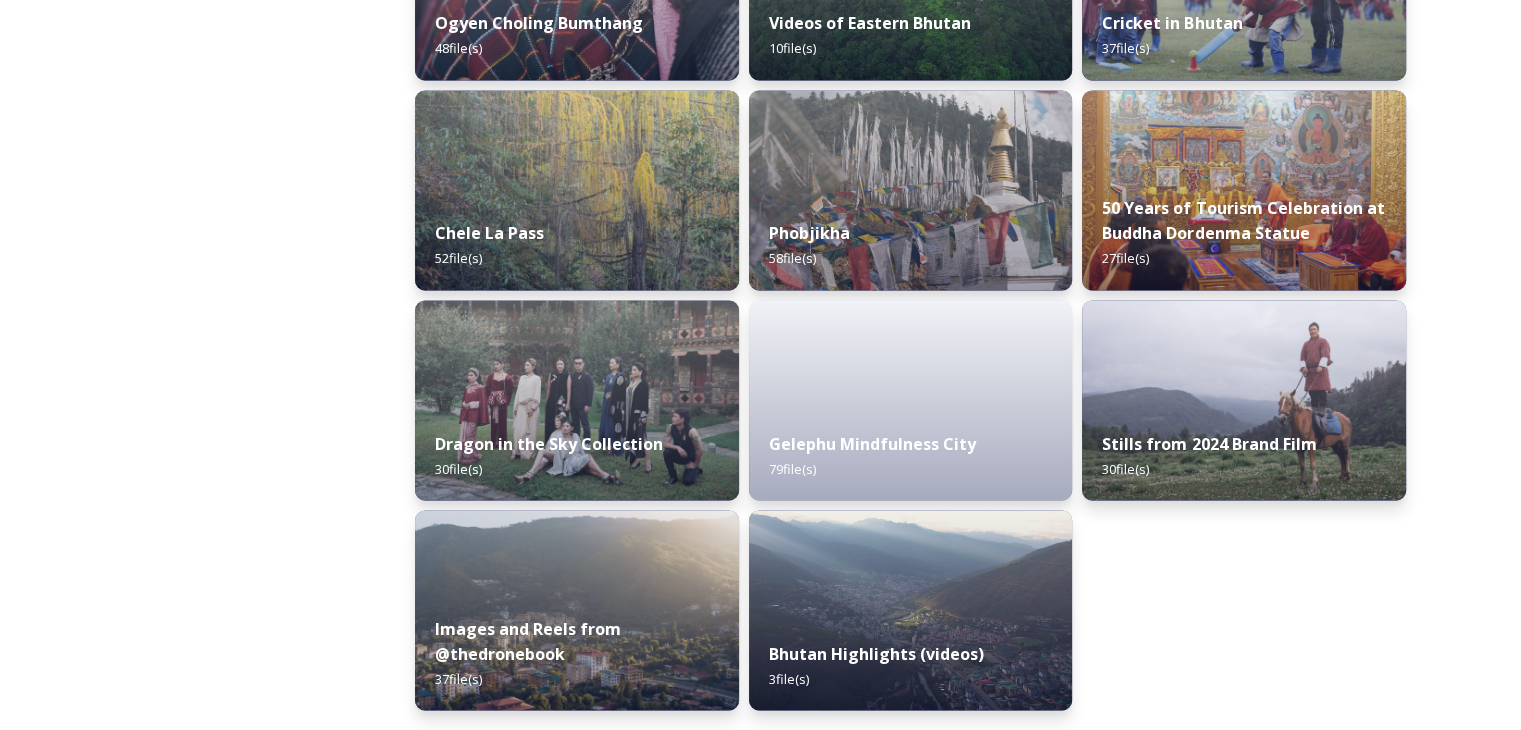 drag, startPoint x: 669, startPoint y: 569, endPoint x: 1283, endPoint y: 652, distance: 619.58453 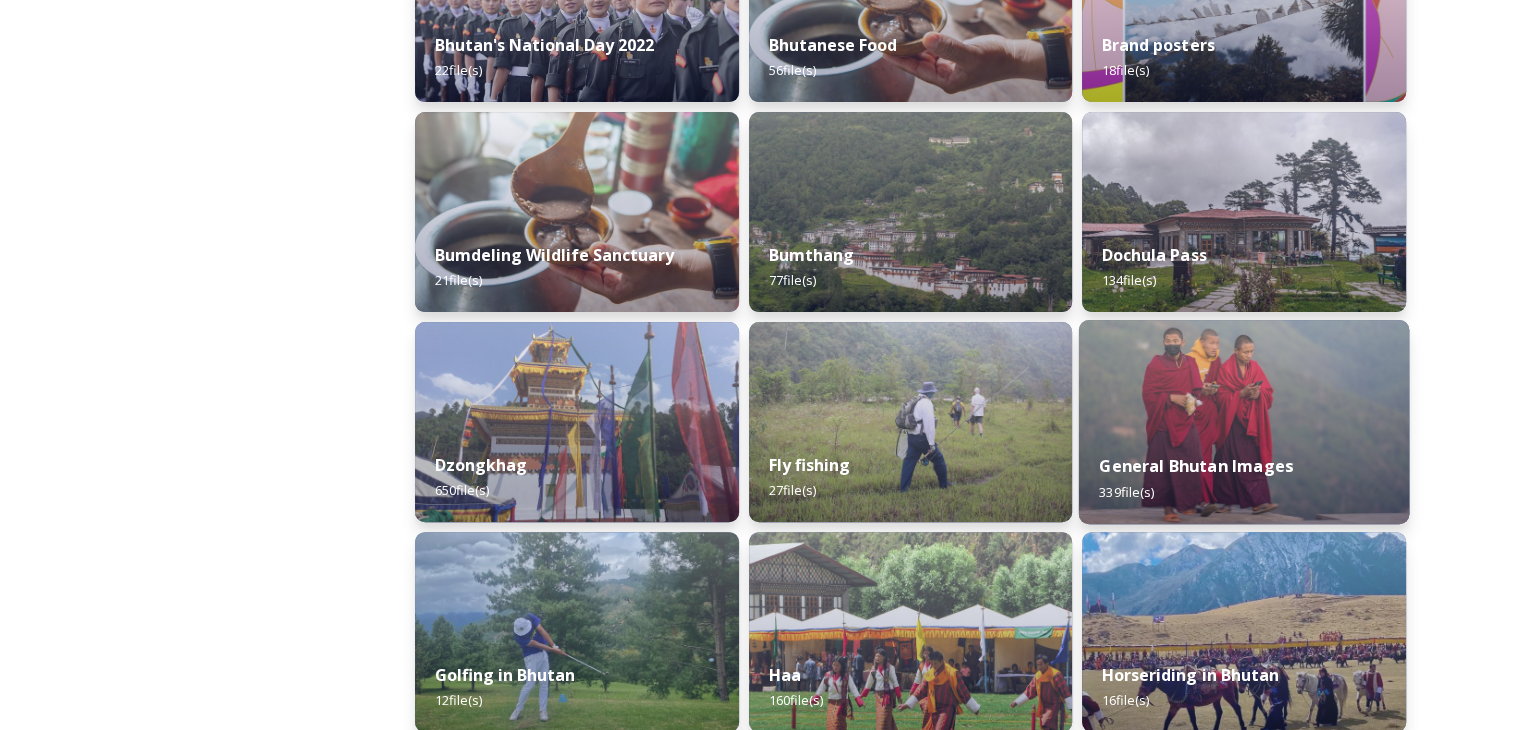 scroll, scrollTop: 580, scrollLeft: 0, axis: vertical 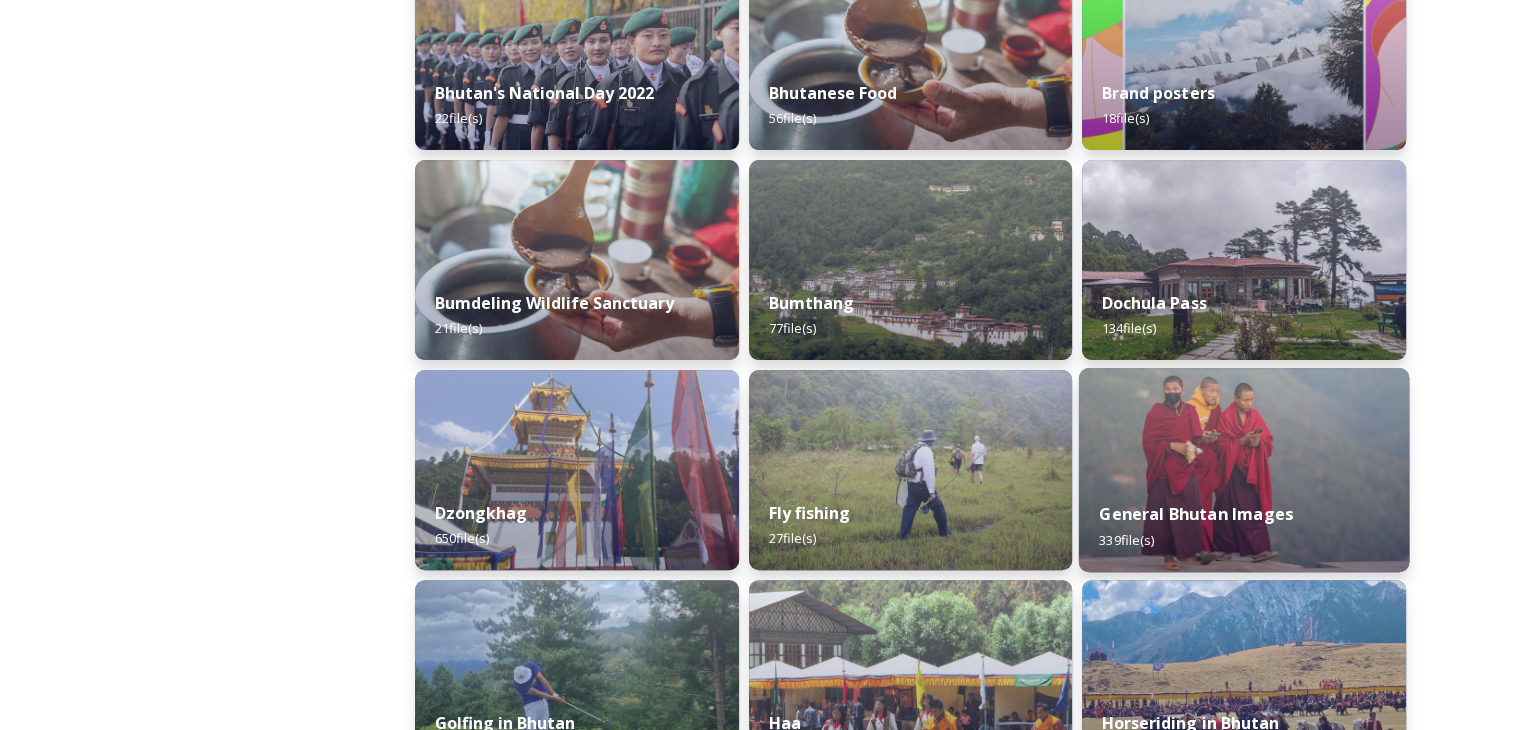click at bounding box center [1244, 470] 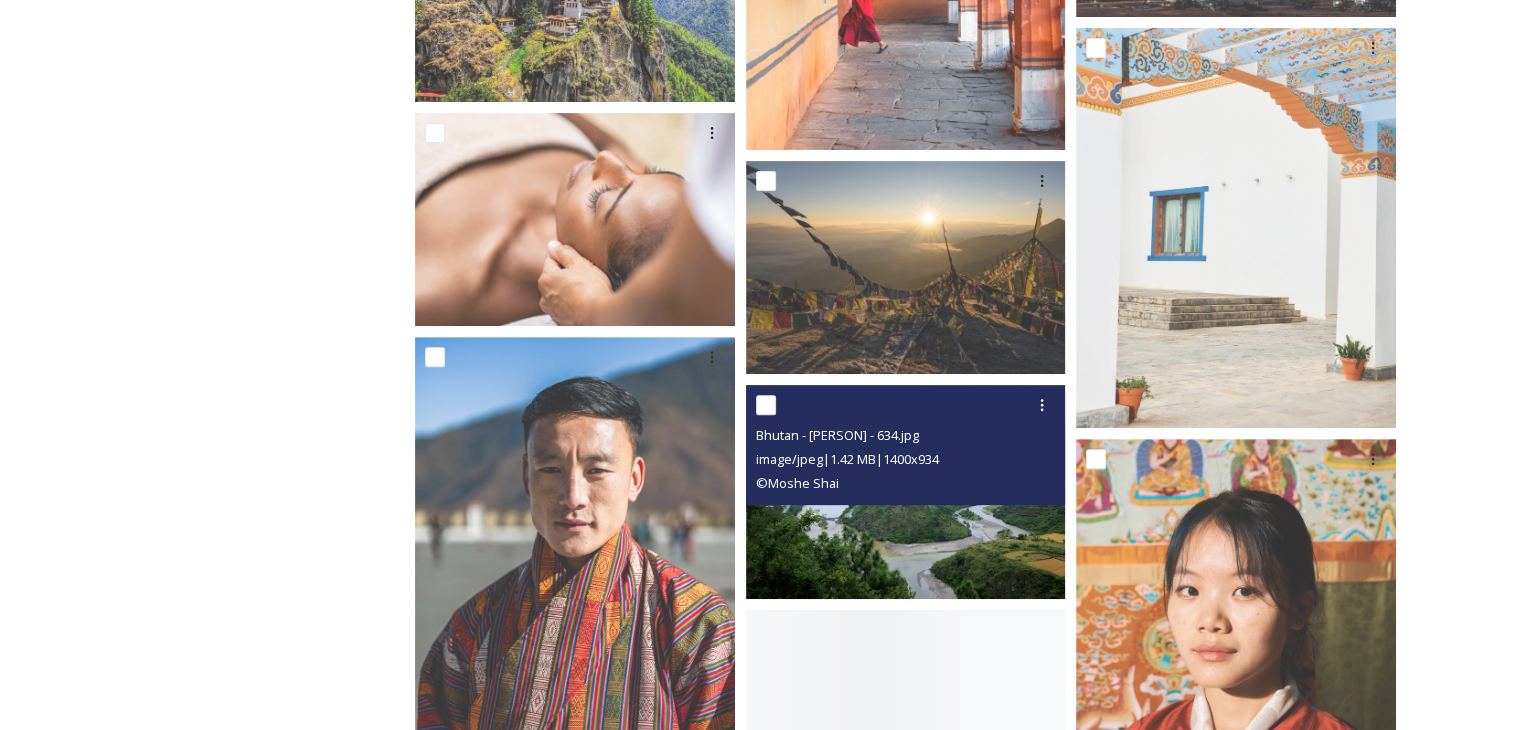 scroll, scrollTop: 8400, scrollLeft: 0, axis: vertical 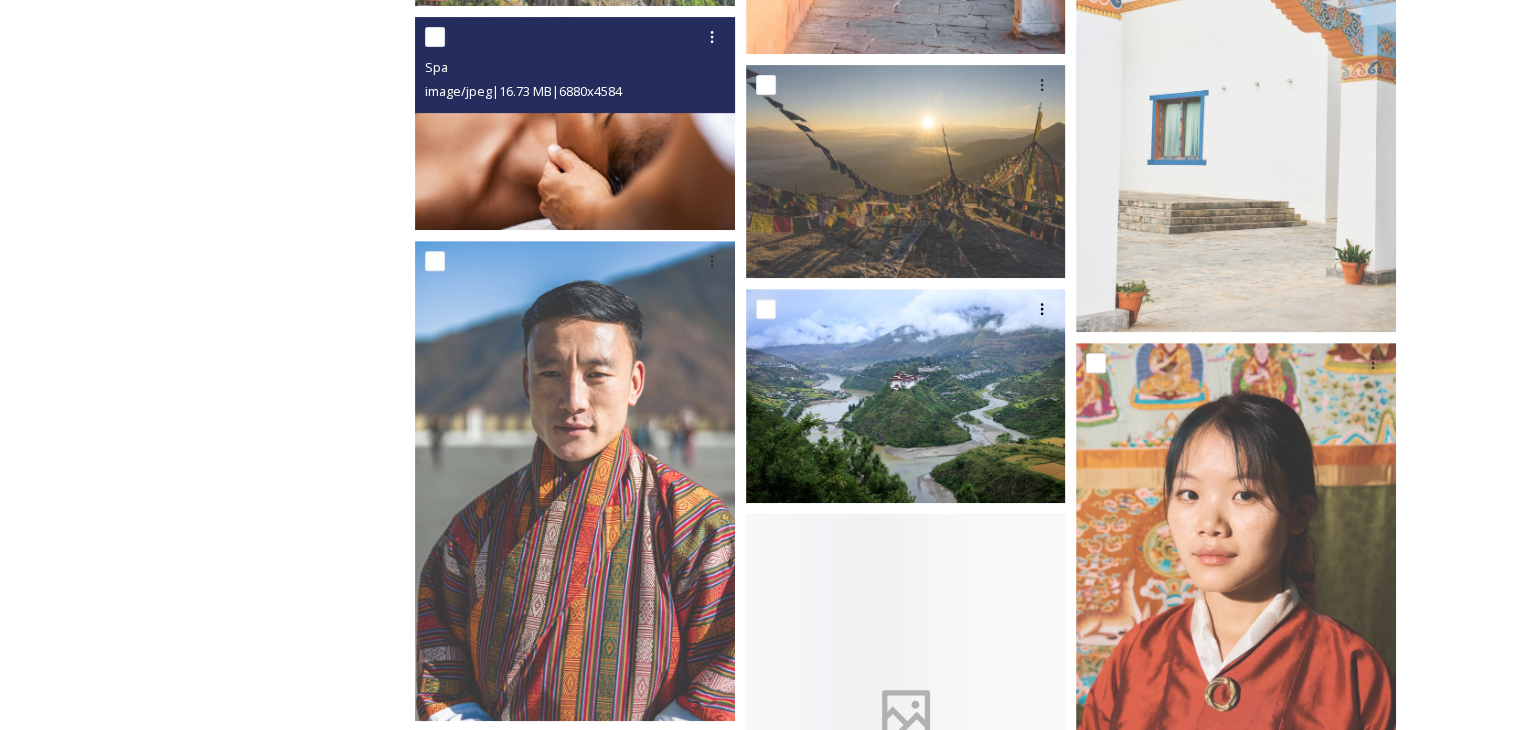 click at bounding box center (575, 123) 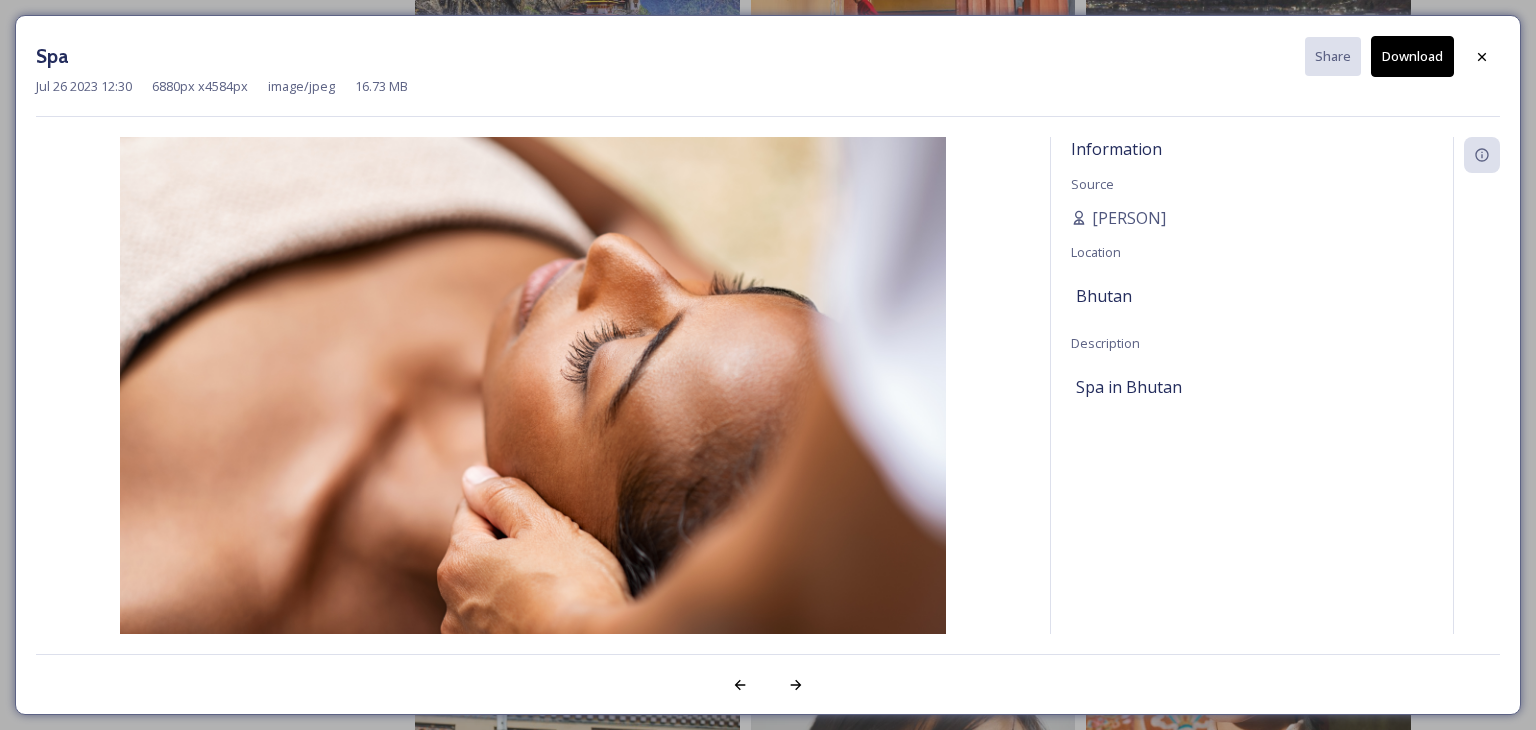 click on "Download" at bounding box center [1412, 56] 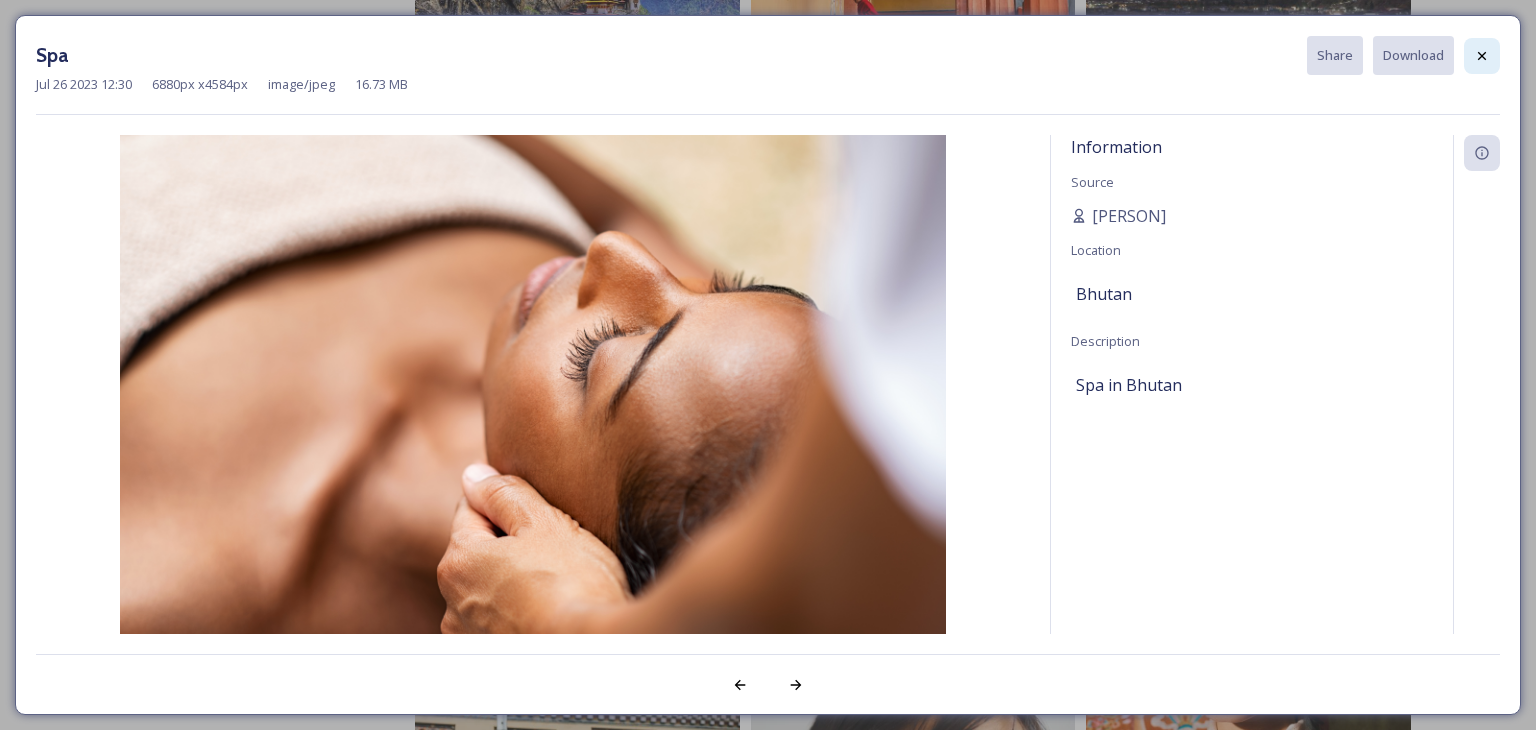 click 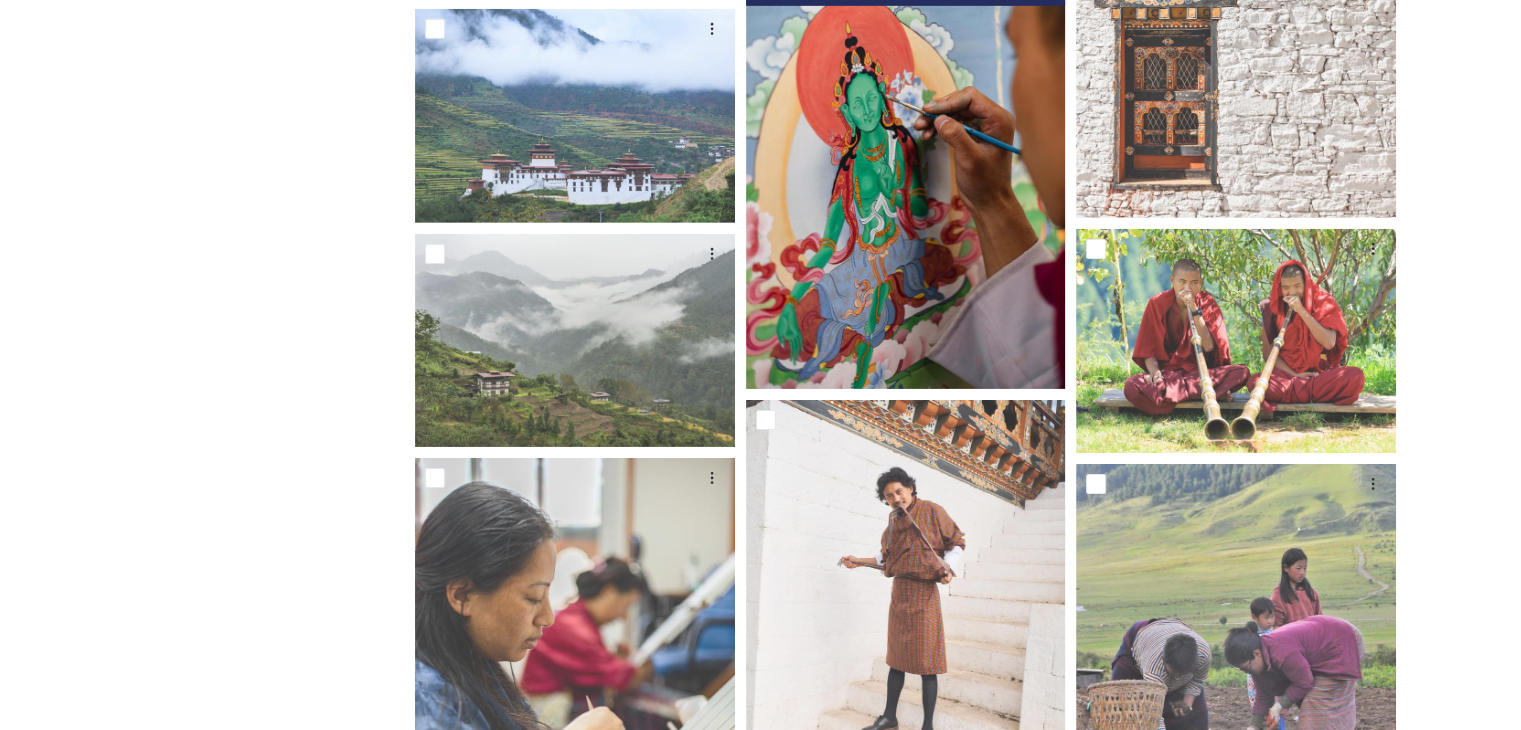 scroll, scrollTop: 14400, scrollLeft: 0, axis: vertical 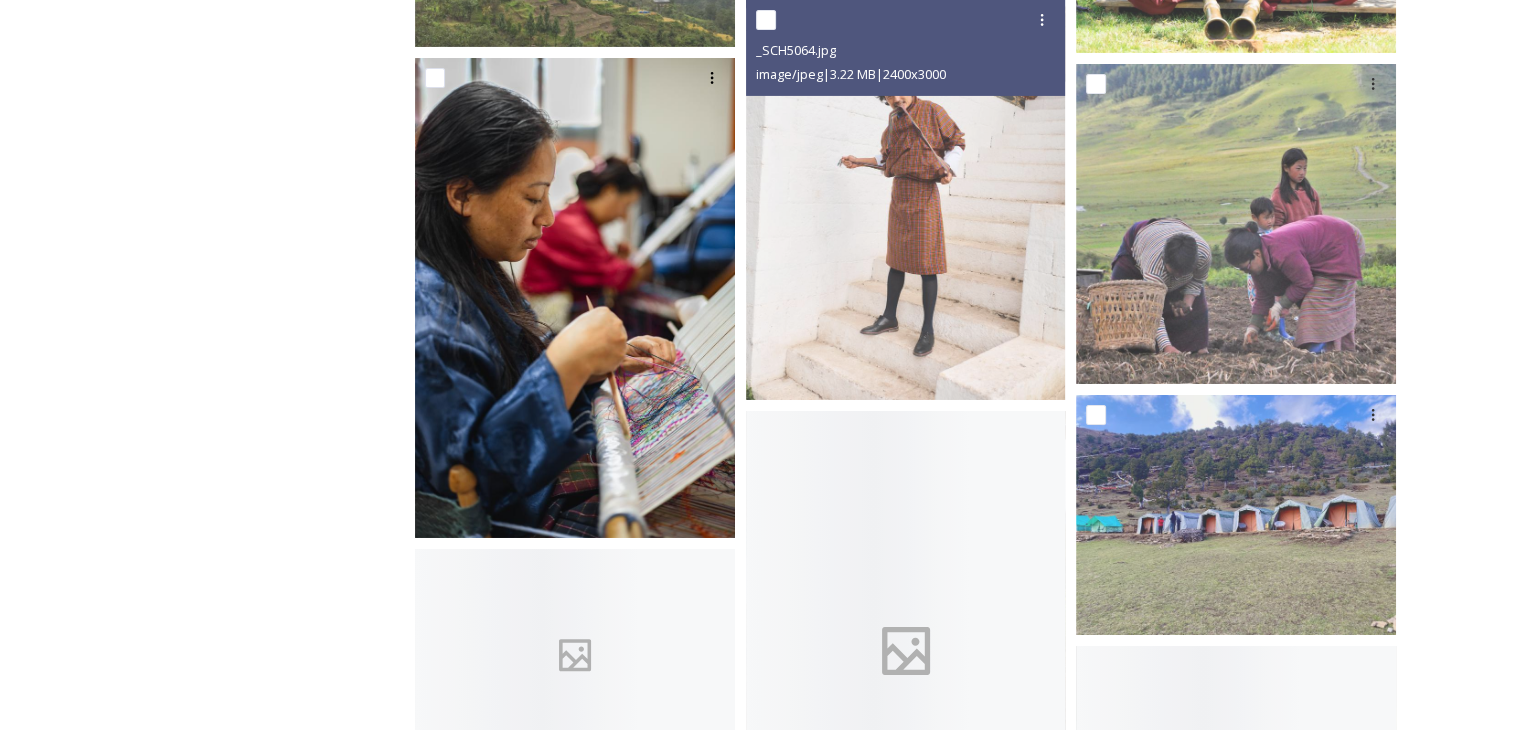 click at bounding box center [575, 298] 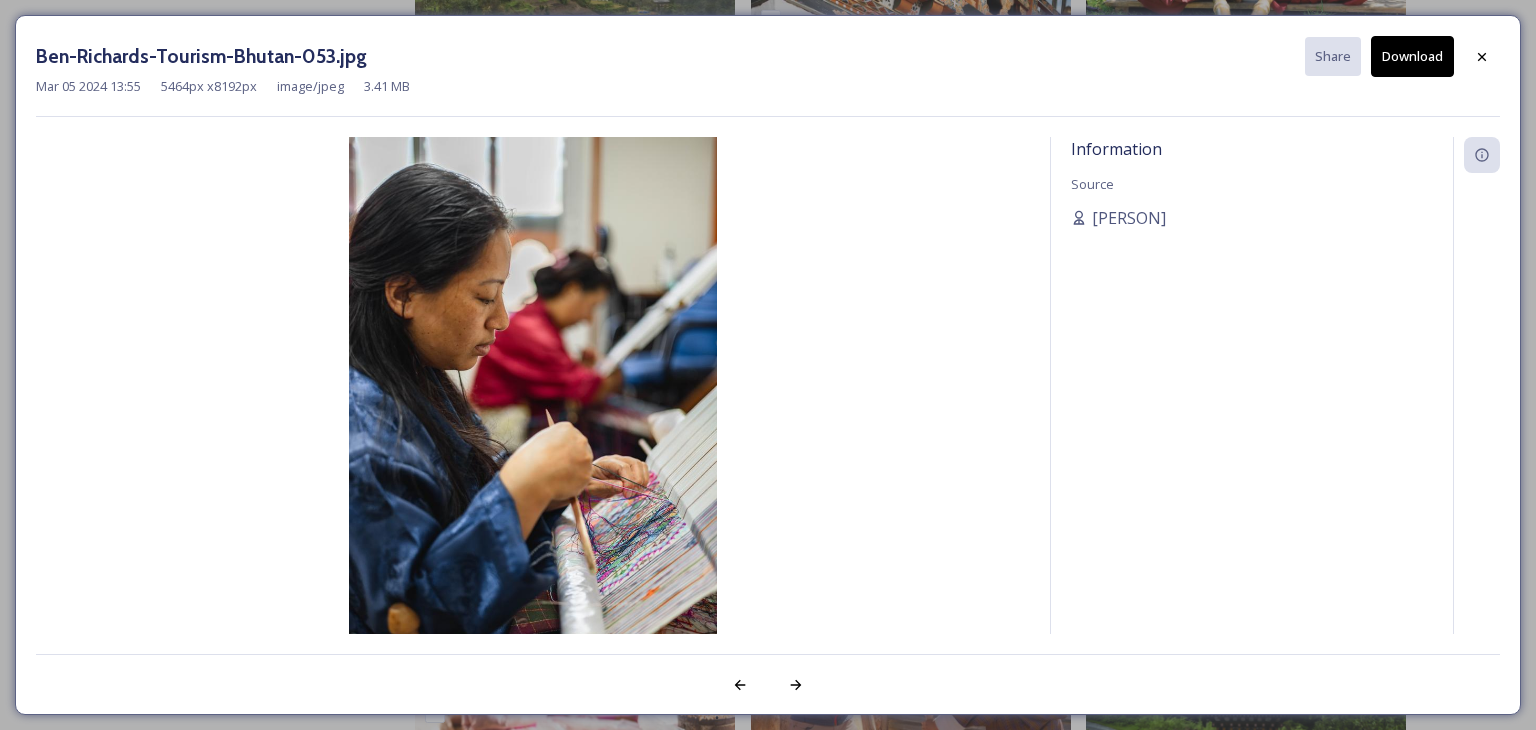 click on "[MONTH] 05 2024 13:55 5464 px x  8192 px image/jpeg 3.41 MB" at bounding box center (768, 86) 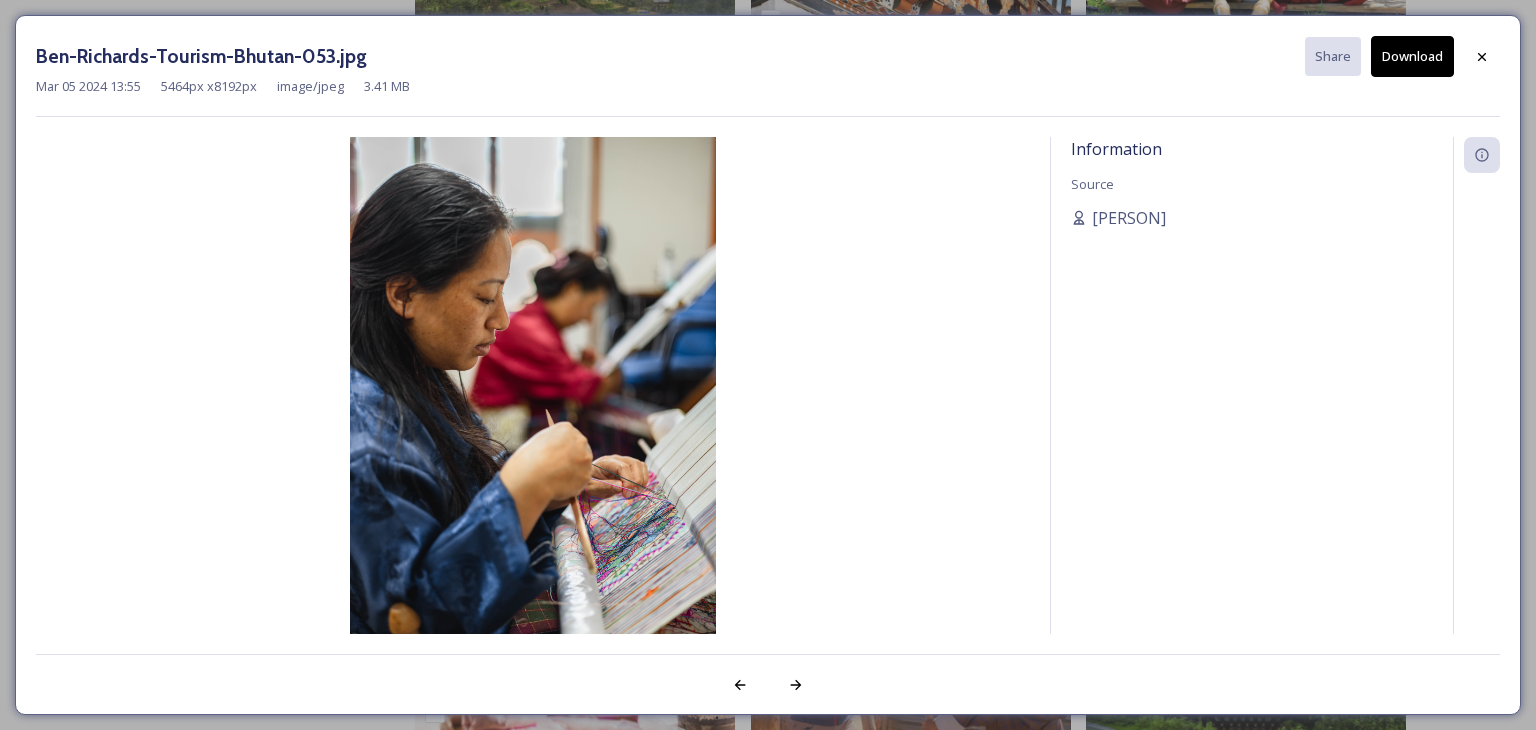 click on "Download" at bounding box center (1412, 56) 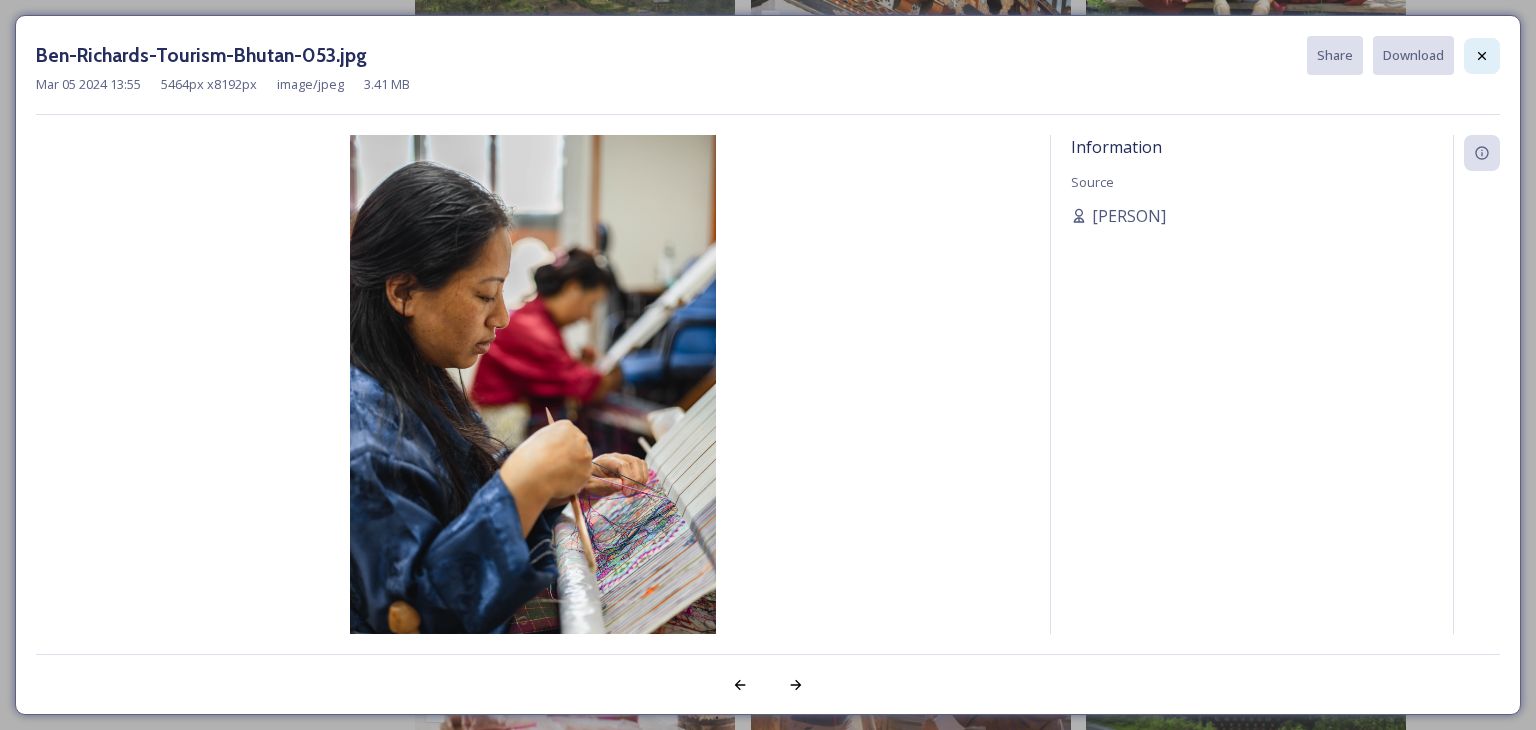click 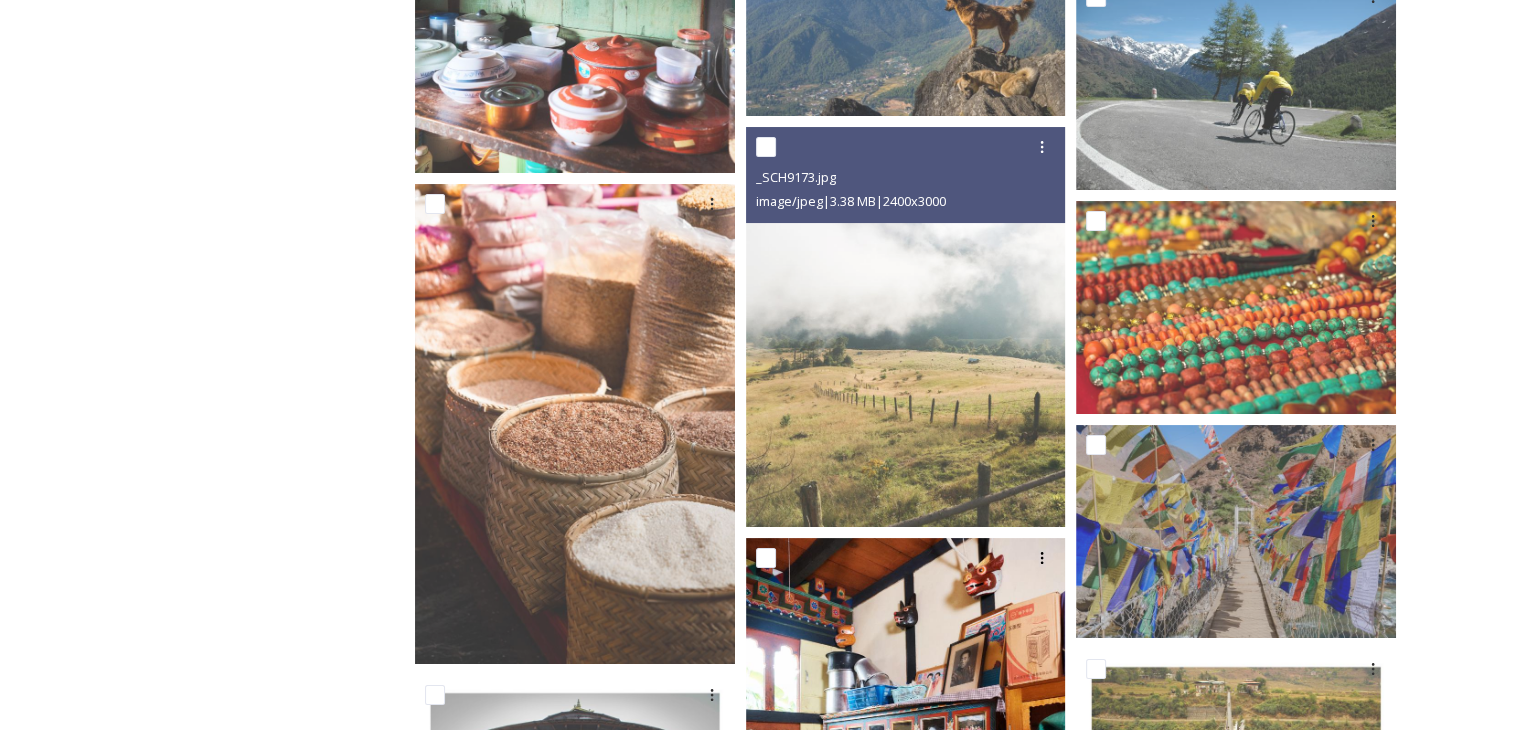 scroll, scrollTop: 15789, scrollLeft: 0, axis: vertical 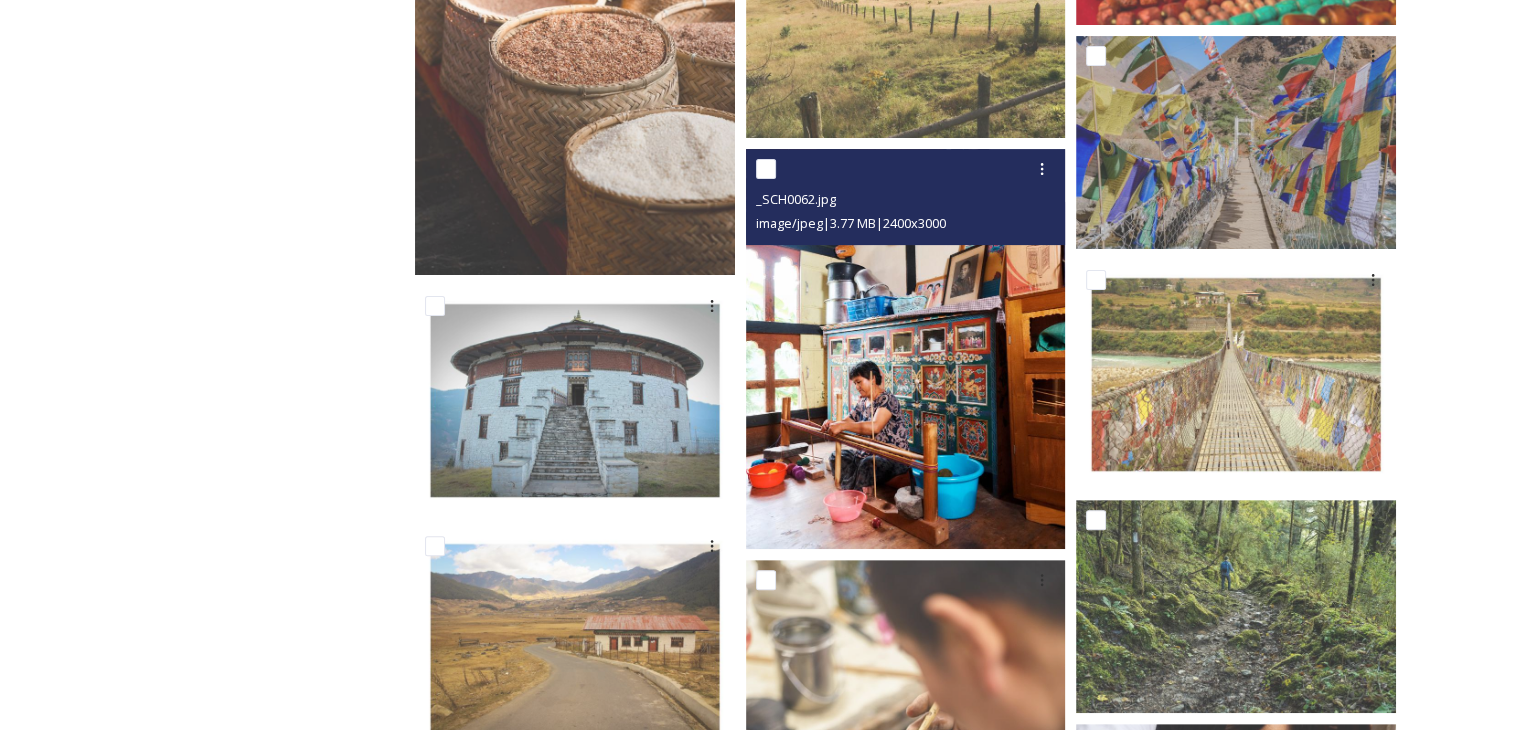 click at bounding box center (906, 349) 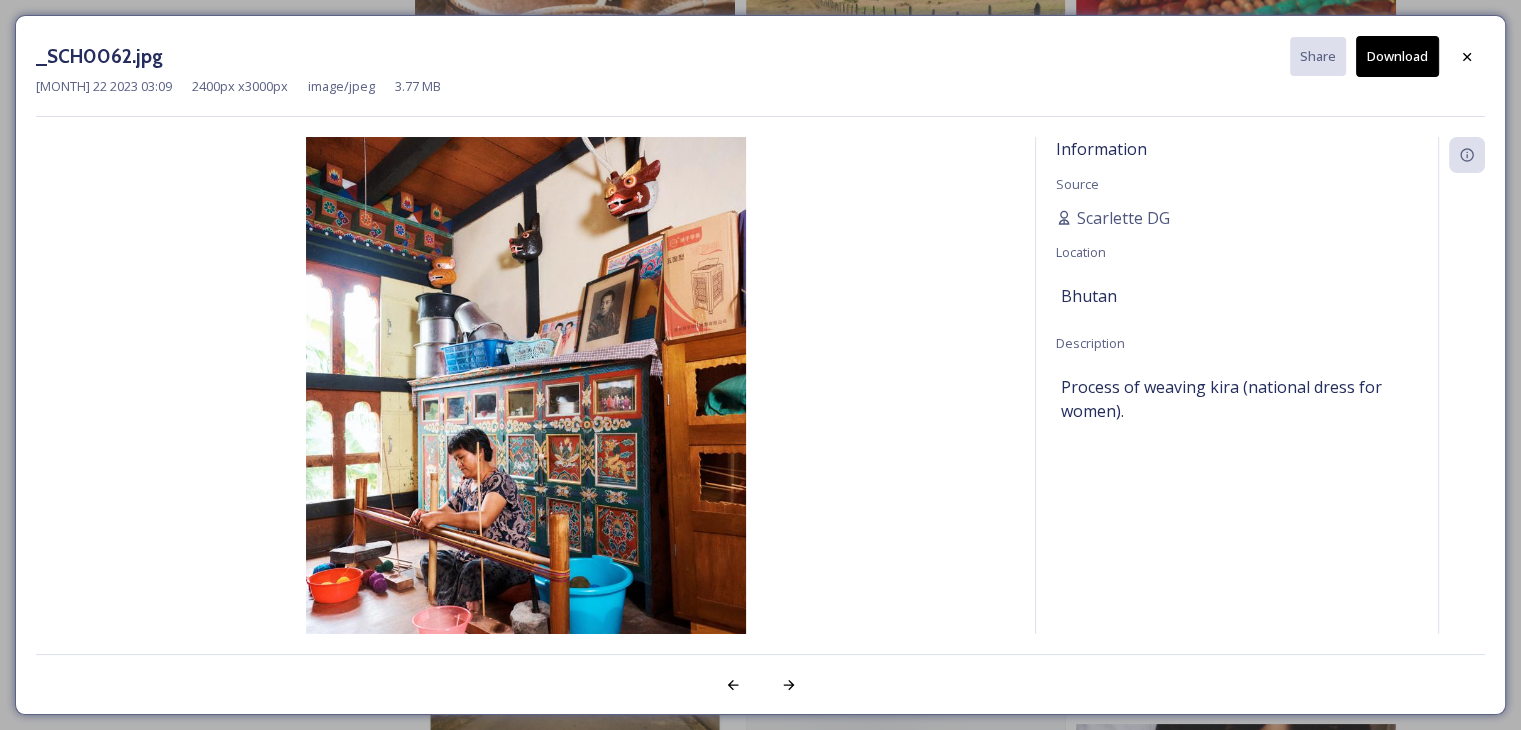 scroll, scrollTop: 15800, scrollLeft: 0, axis: vertical 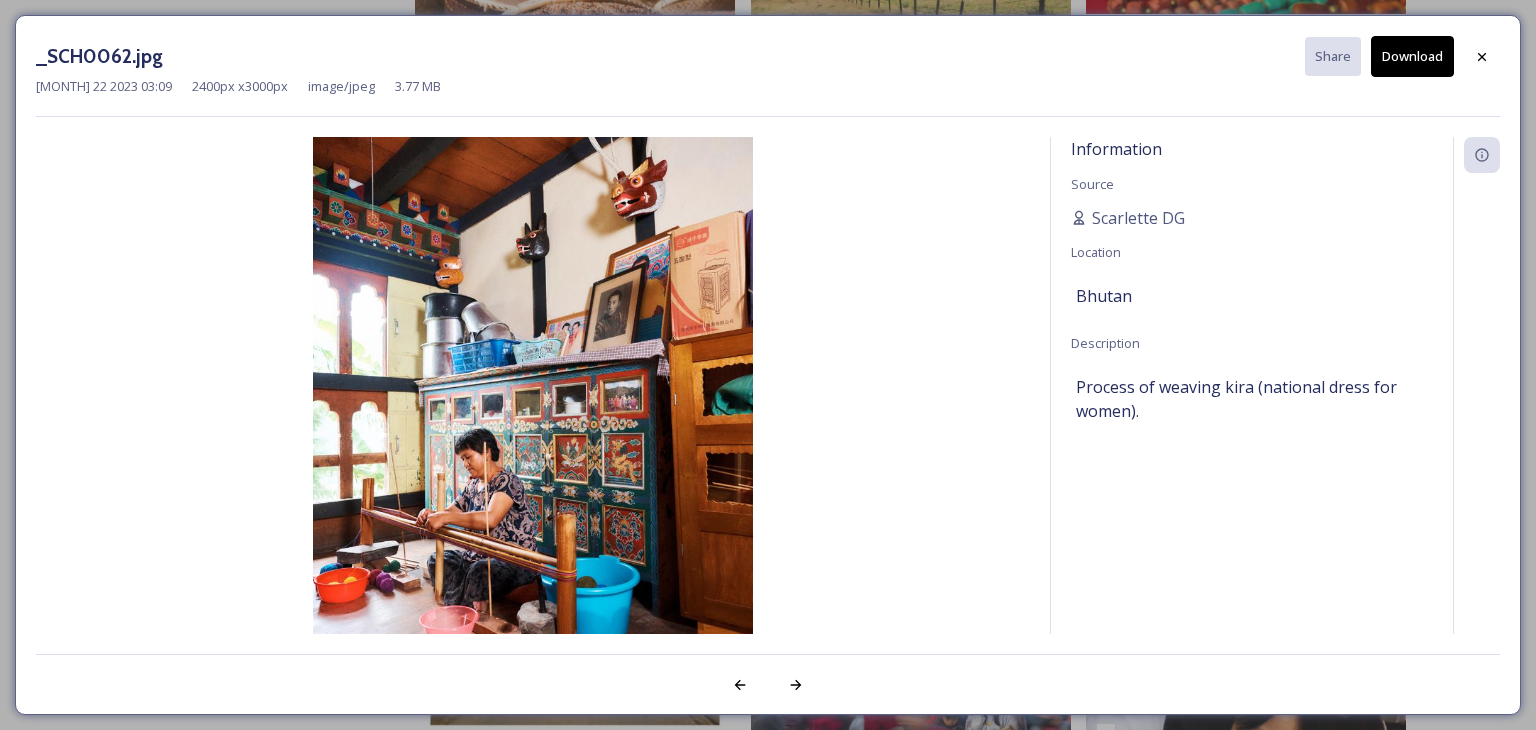drag, startPoint x: 1408, startPoint y: 71, endPoint x: 1444, endPoint y: 65, distance: 36.496574 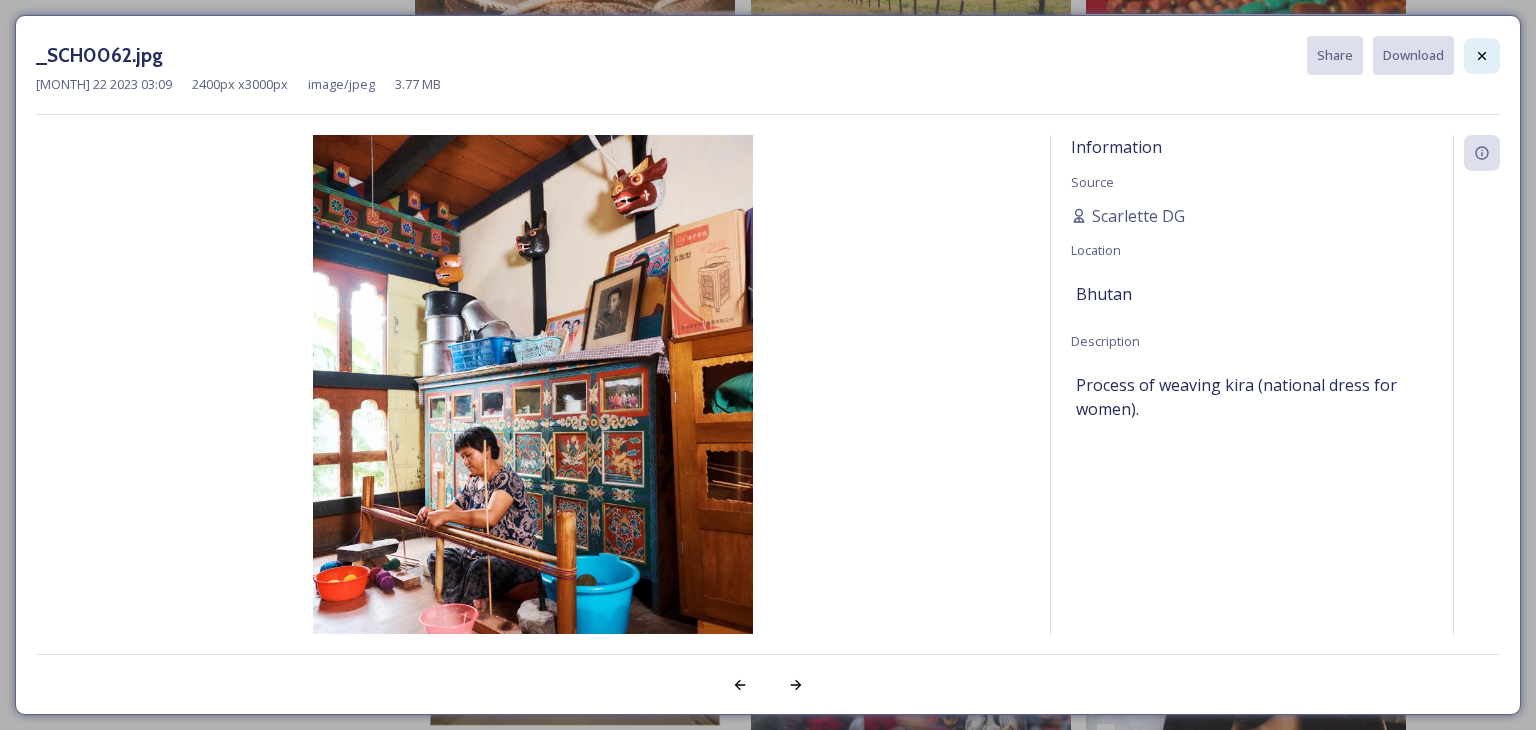click at bounding box center (1482, 56) 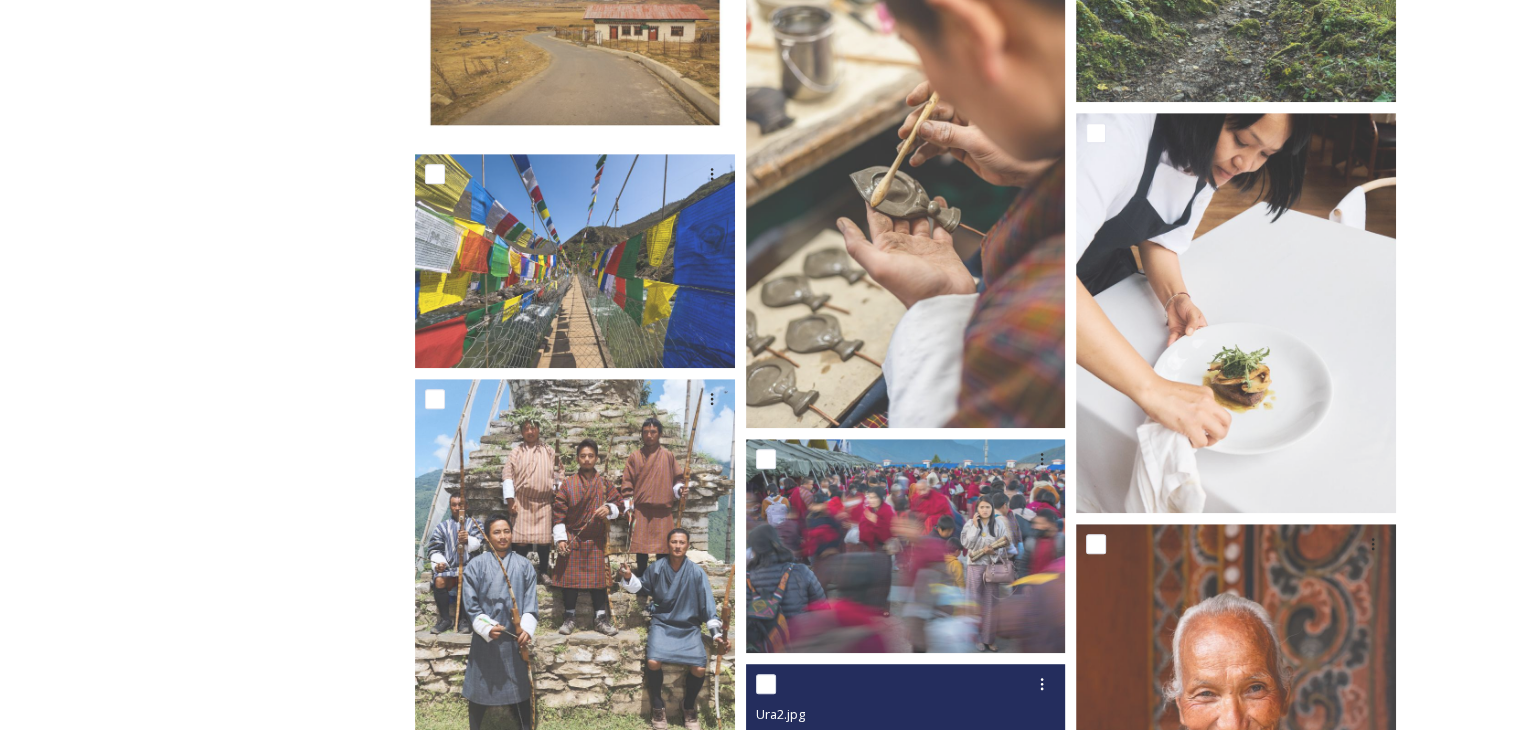 scroll, scrollTop: 16800, scrollLeft: 0, axis: vertical 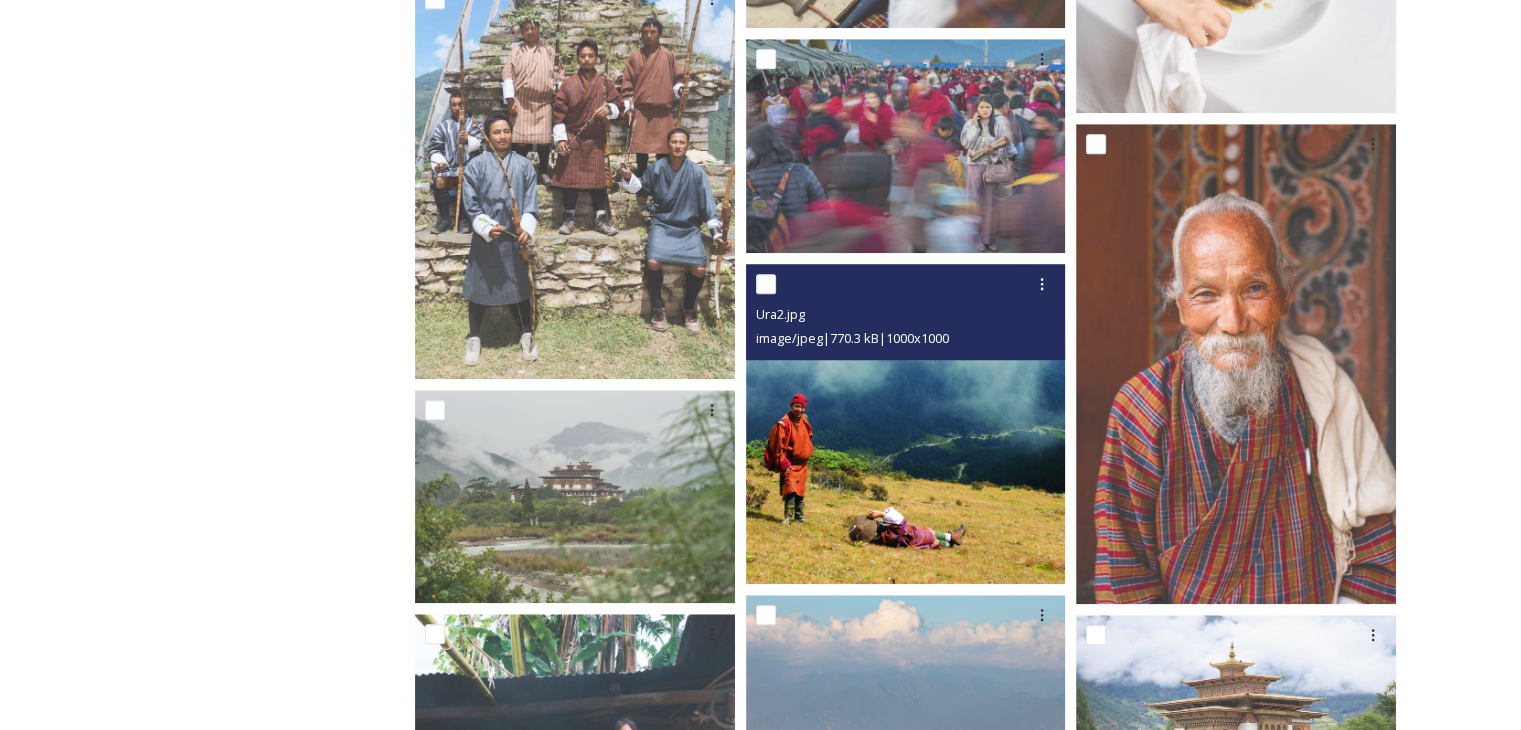 click at bounding box center (906, 424) 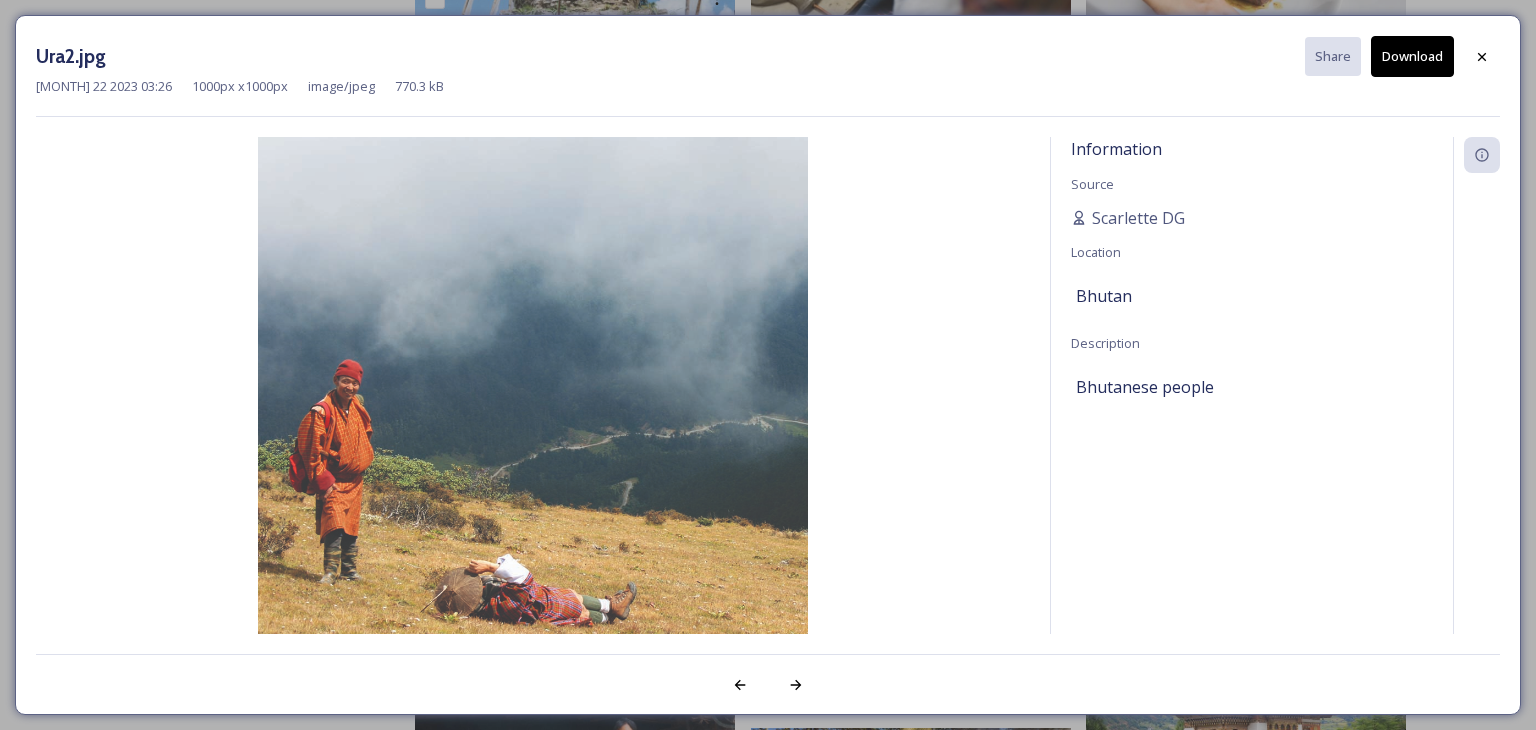 click on "Download" at bounding box center [1412, 56] 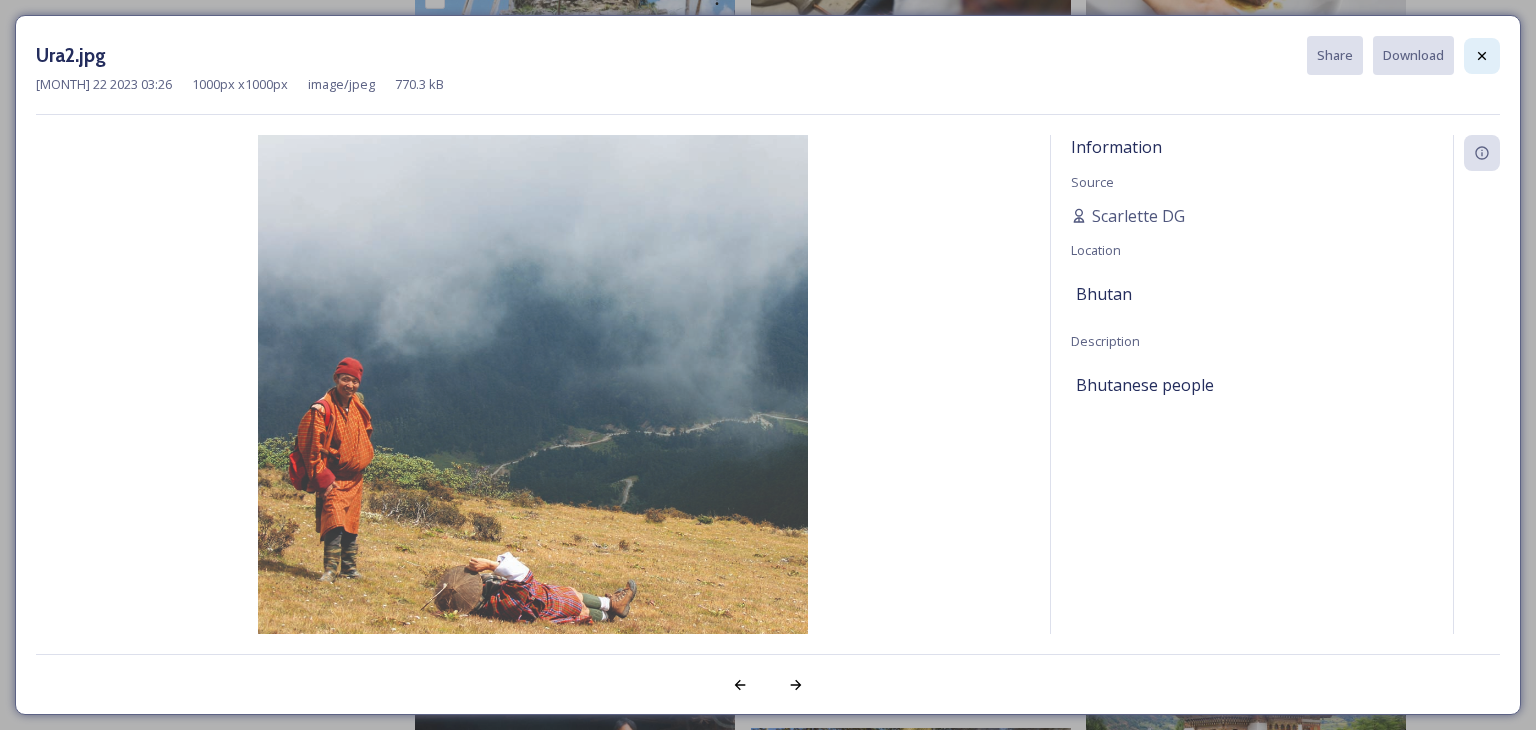 click at bounding box center (1482, 56) 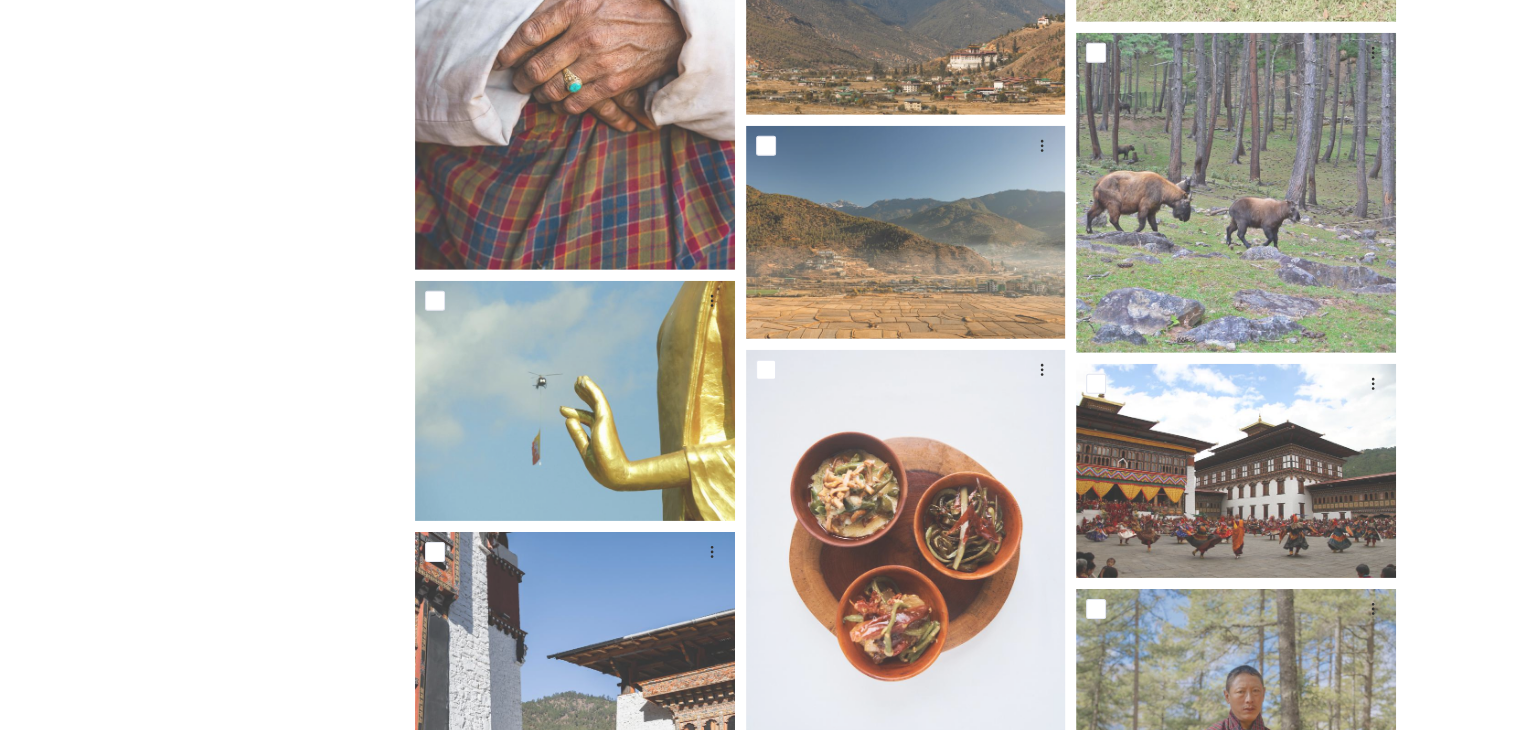 scroll, scrollTop: 21400, scrollLeft: 0, axis: vertical 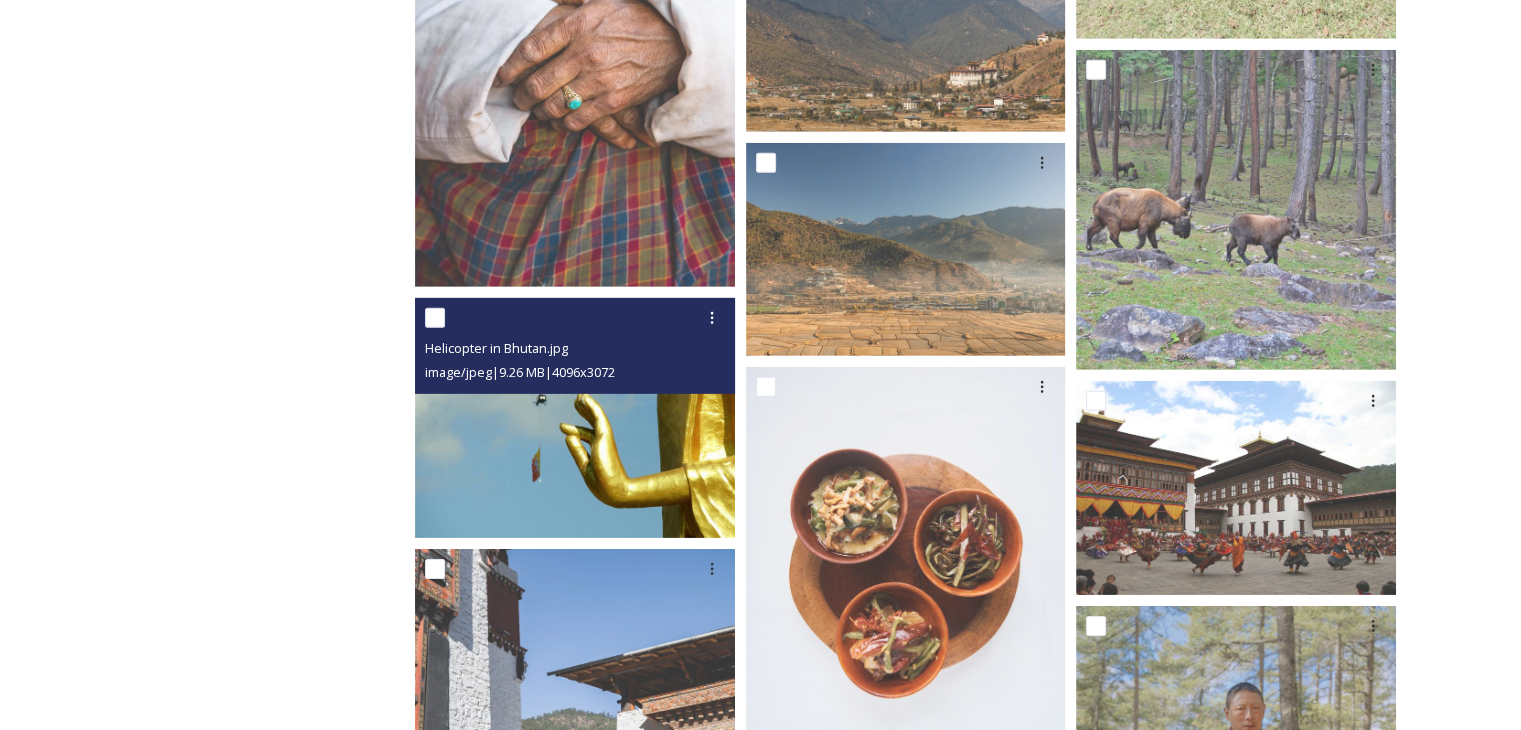 click at bounding box center [575, 418] 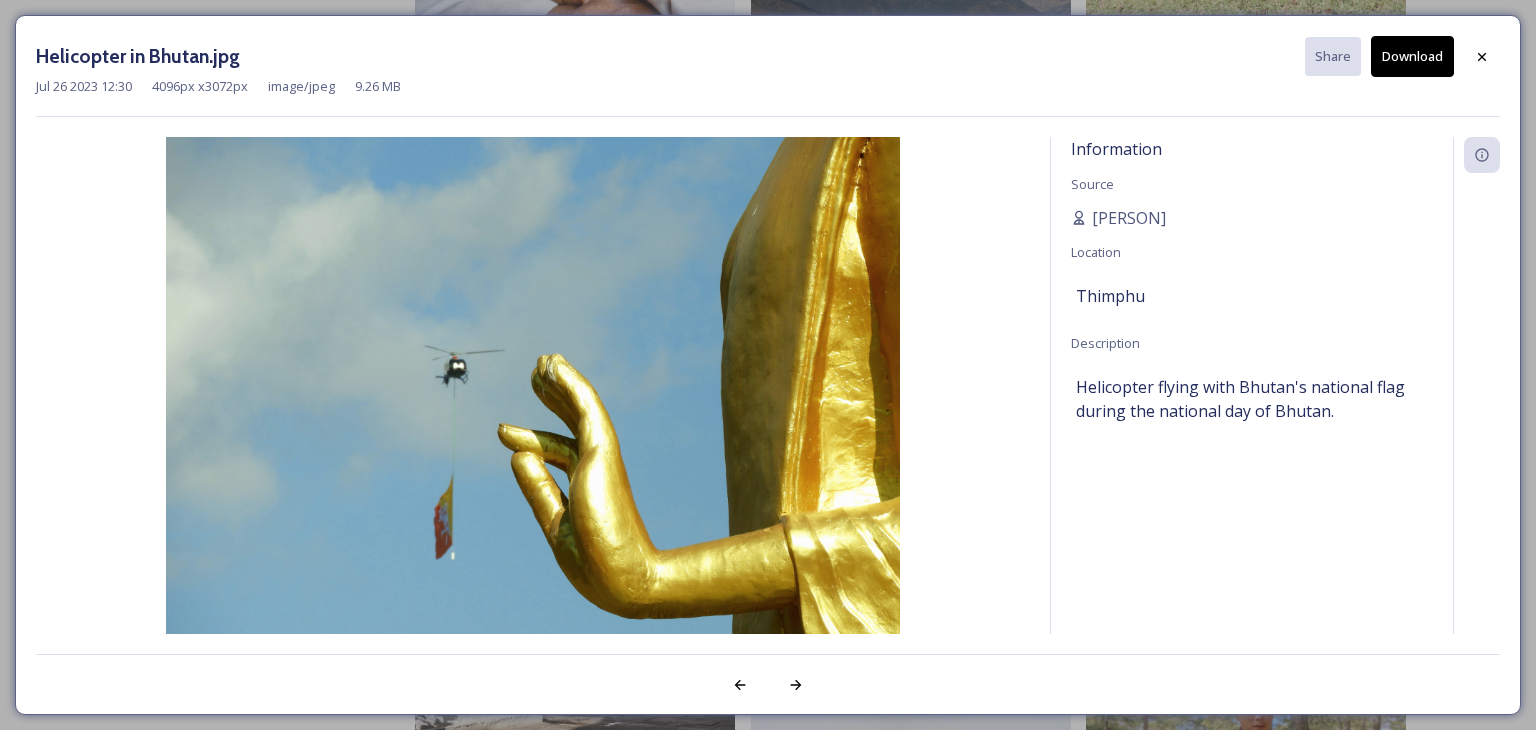 drag, startPoint x: 1434, startPoint y: 62, endPoint x: 1456, endPoint y: 62, distance: 22 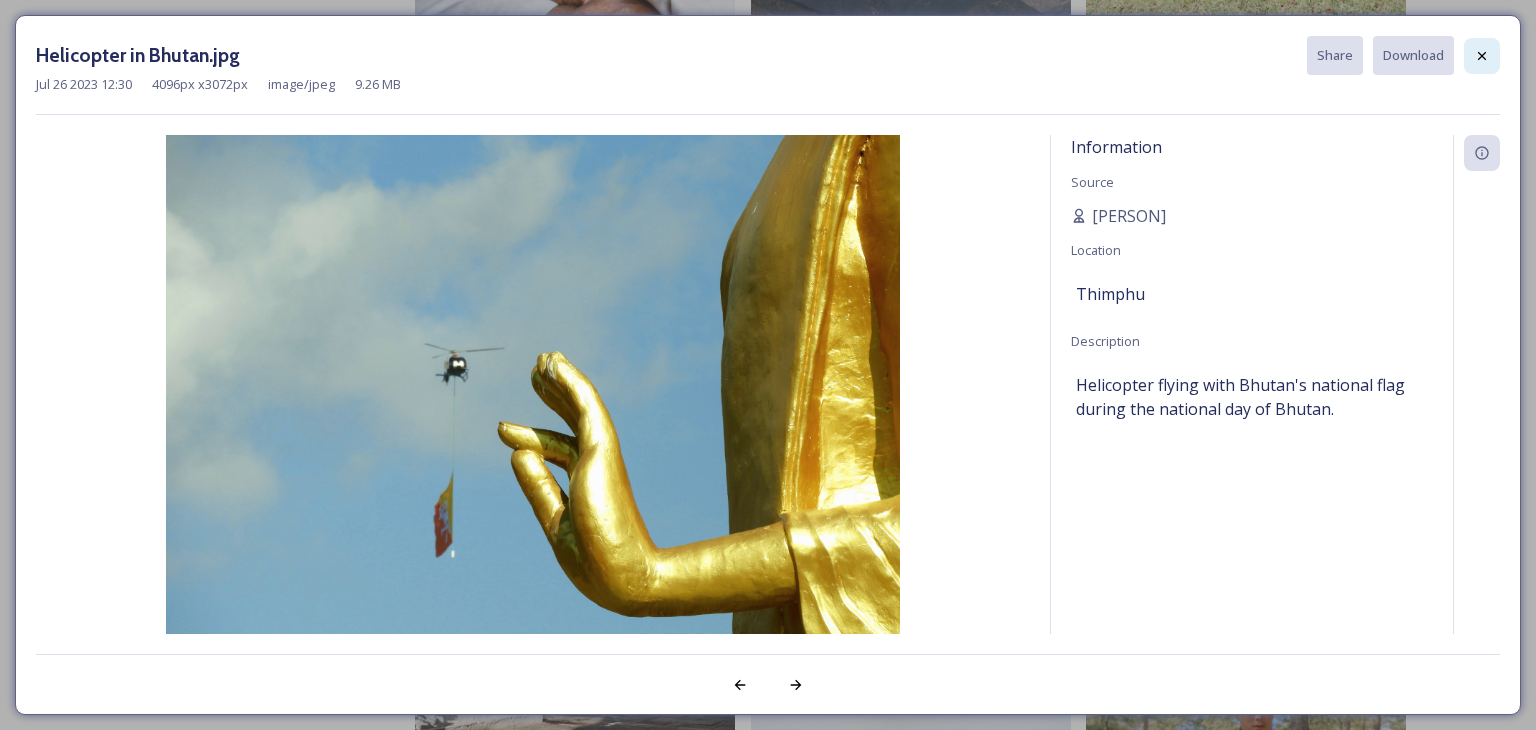 click 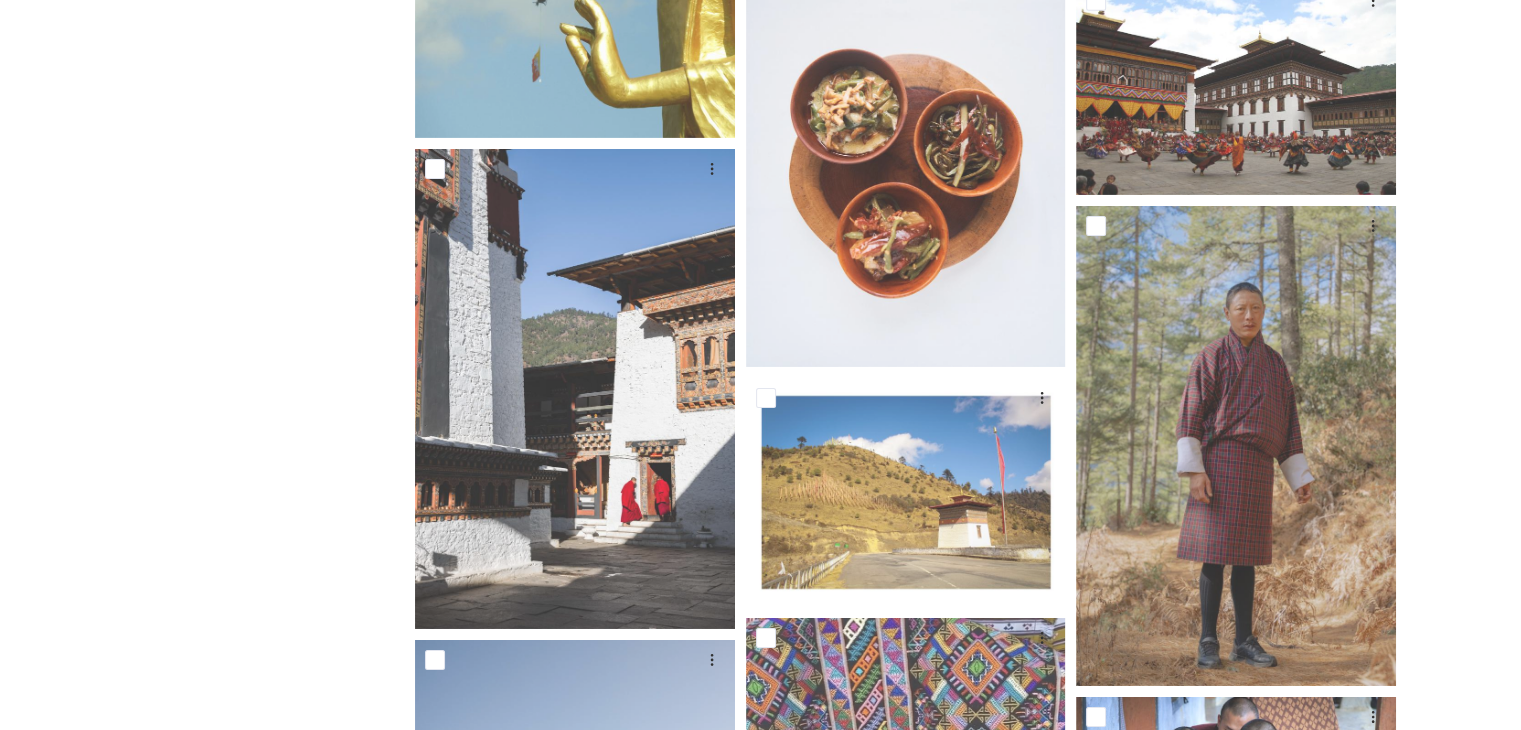 scroll, scrollTop: 22400, scrollLeft: 0, axis: vertical 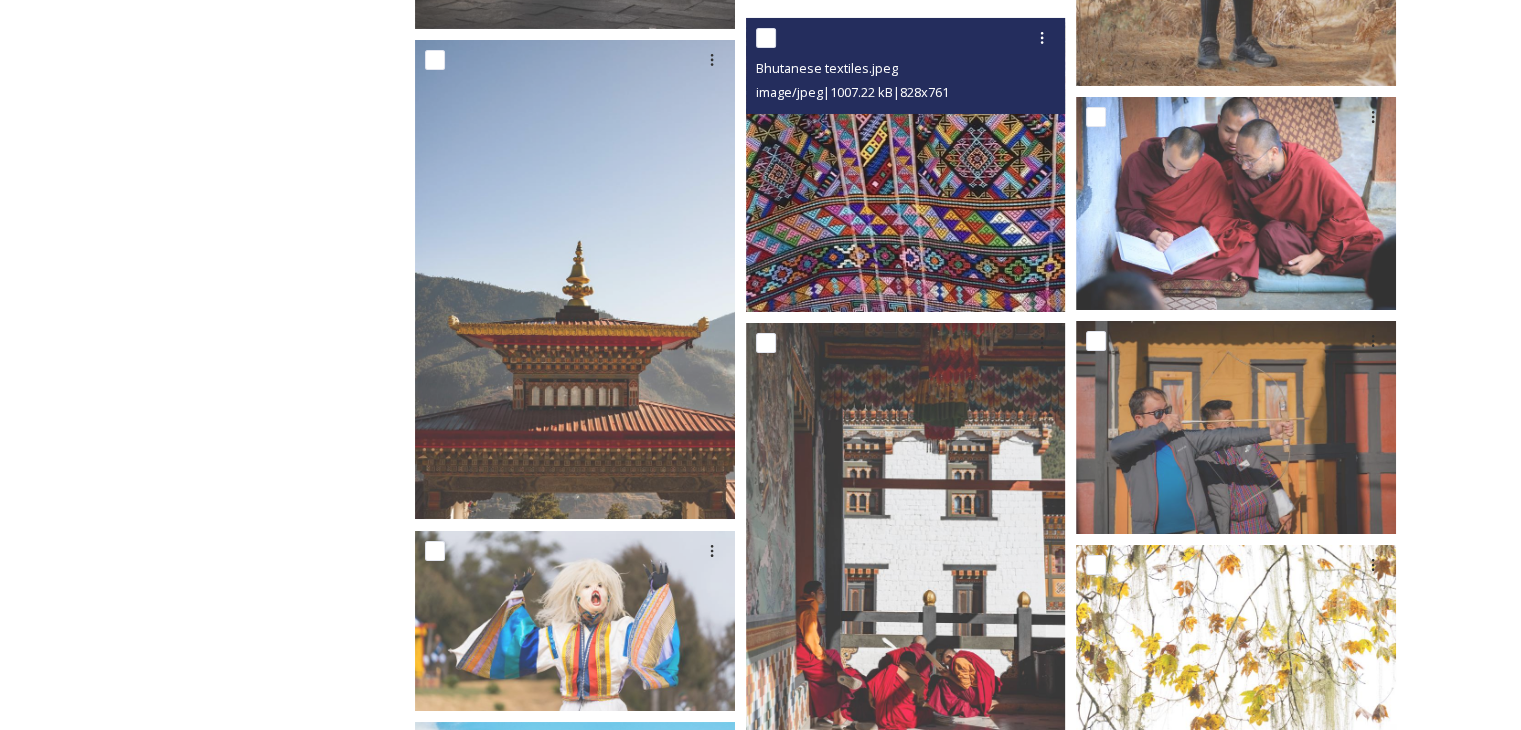 click at bounding box center (906, 165) 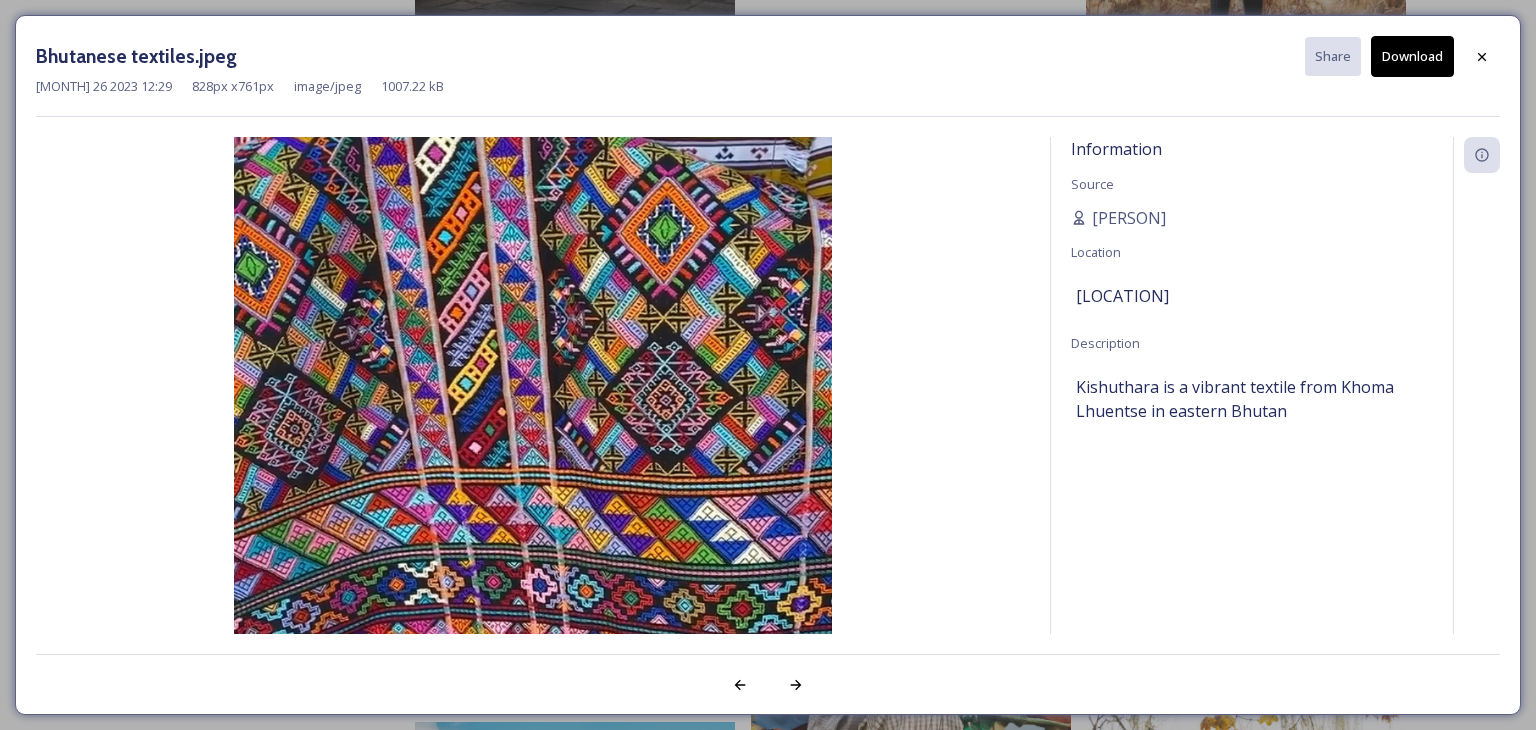 click on "Download" at bounding box center [1412, 56] 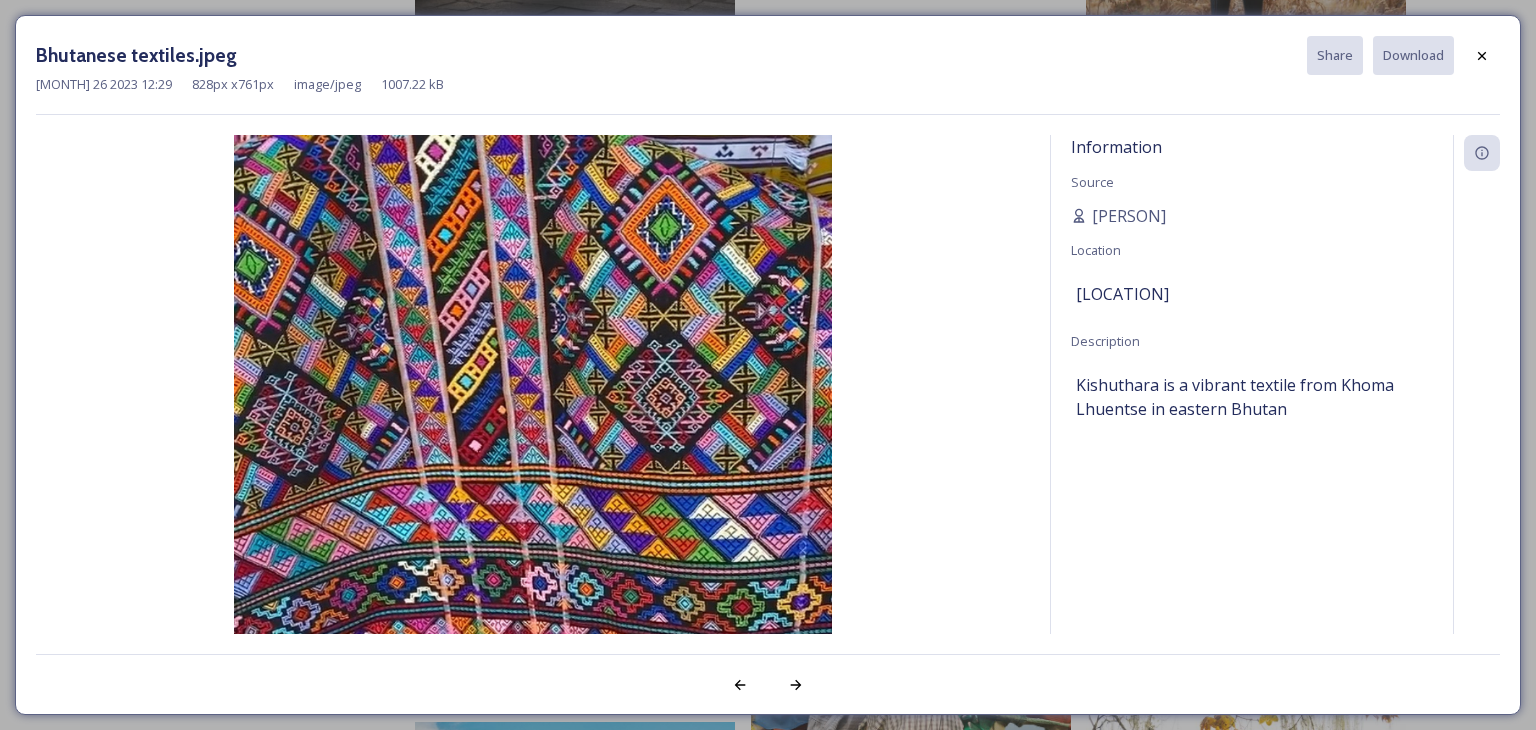drag, startPoint x: 1477, startPoint y: 65, endPoint x: 650, endPoint y: 261, distance: 849.9088 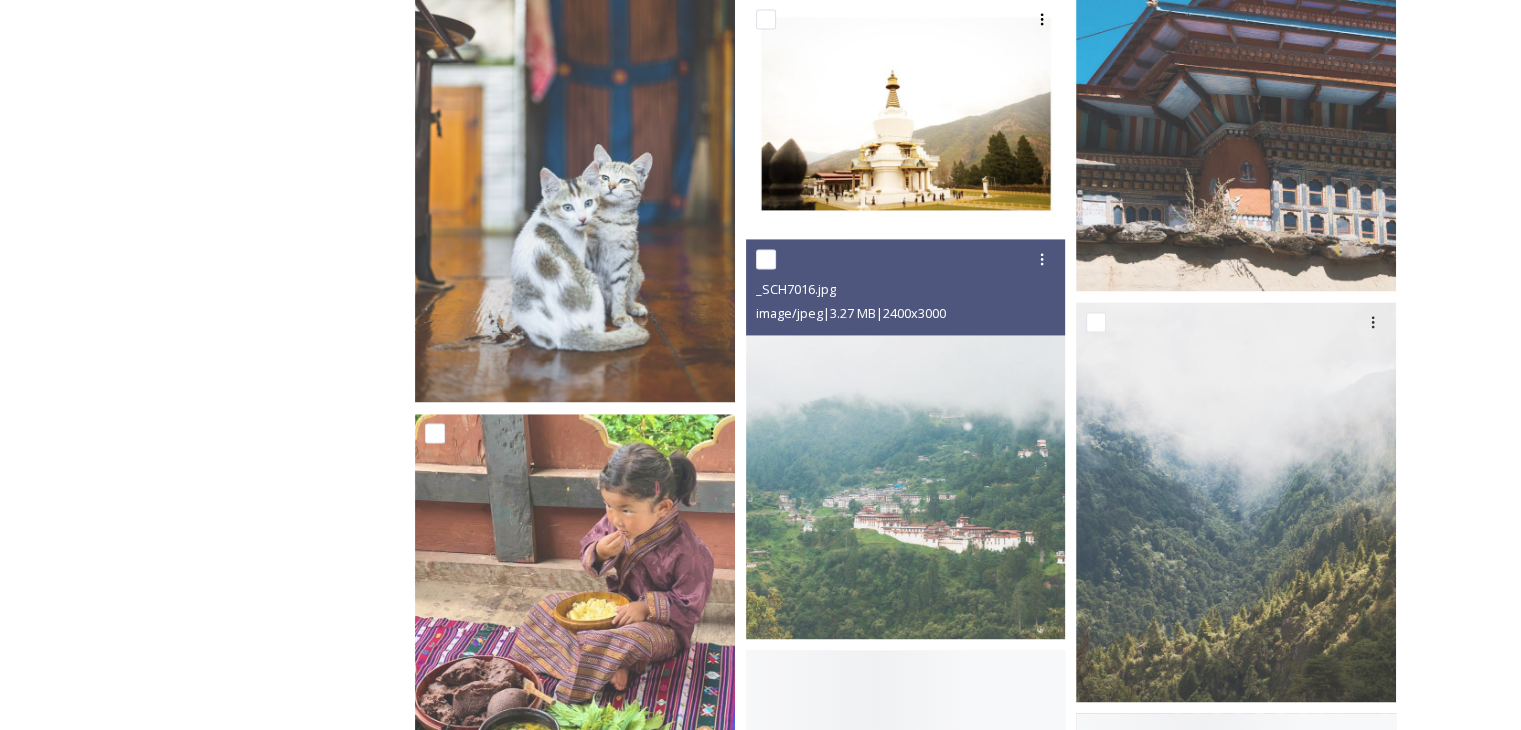 scroll, scrollTop: 25800, scrollLeft: 0, axis: vertical 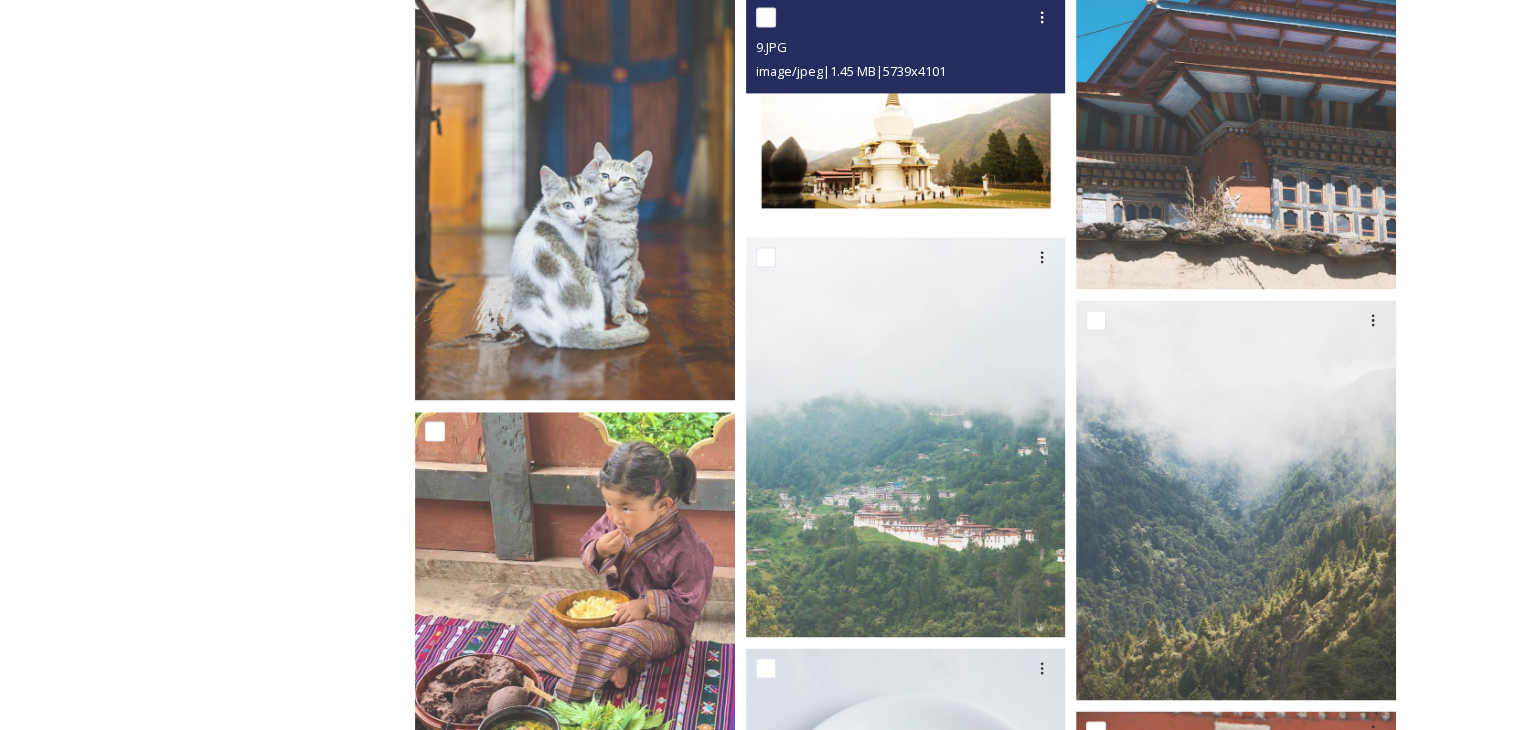click at bounding box center [906, 111] 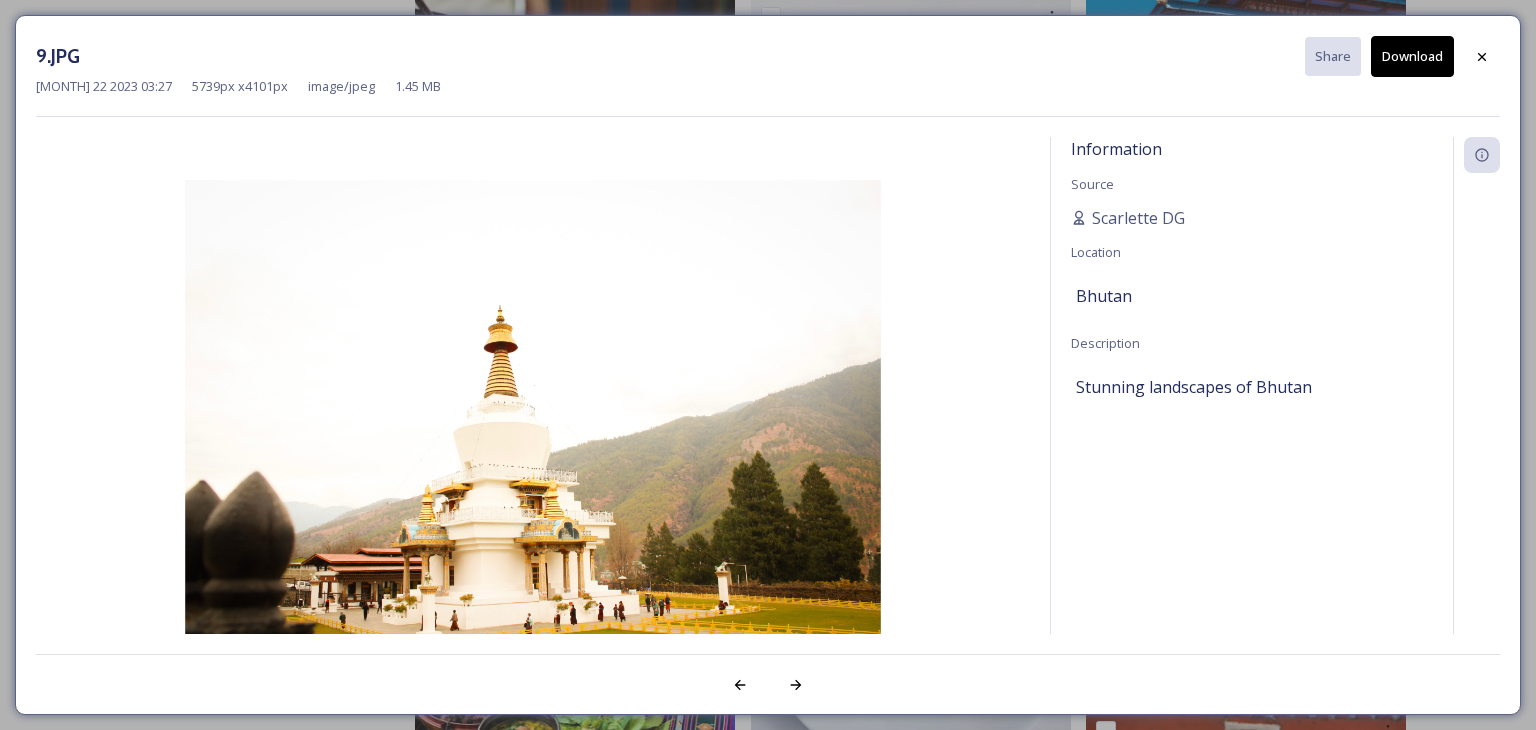 click on "Download" at bounding box center [1412, 56] 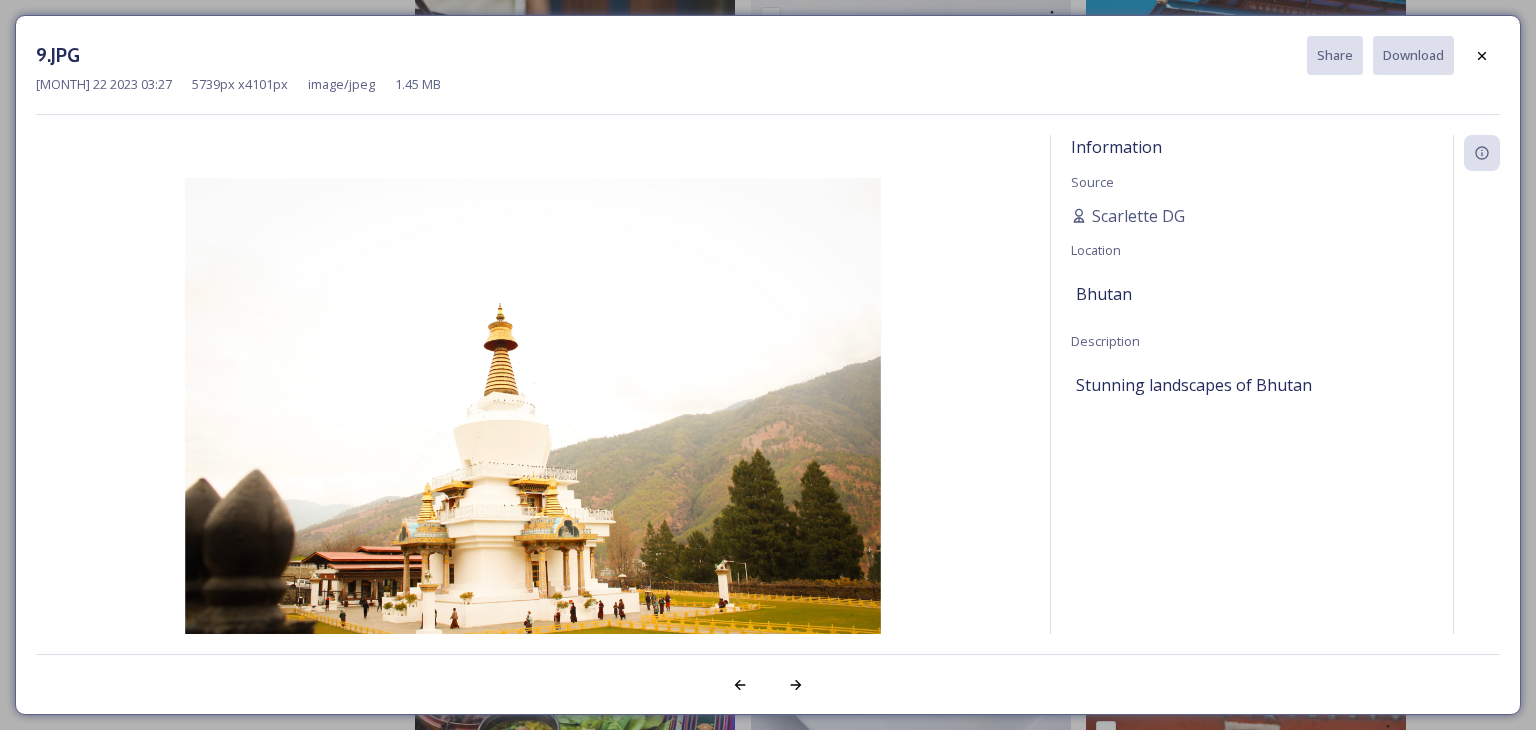 click at bounding box center [1482, 56] 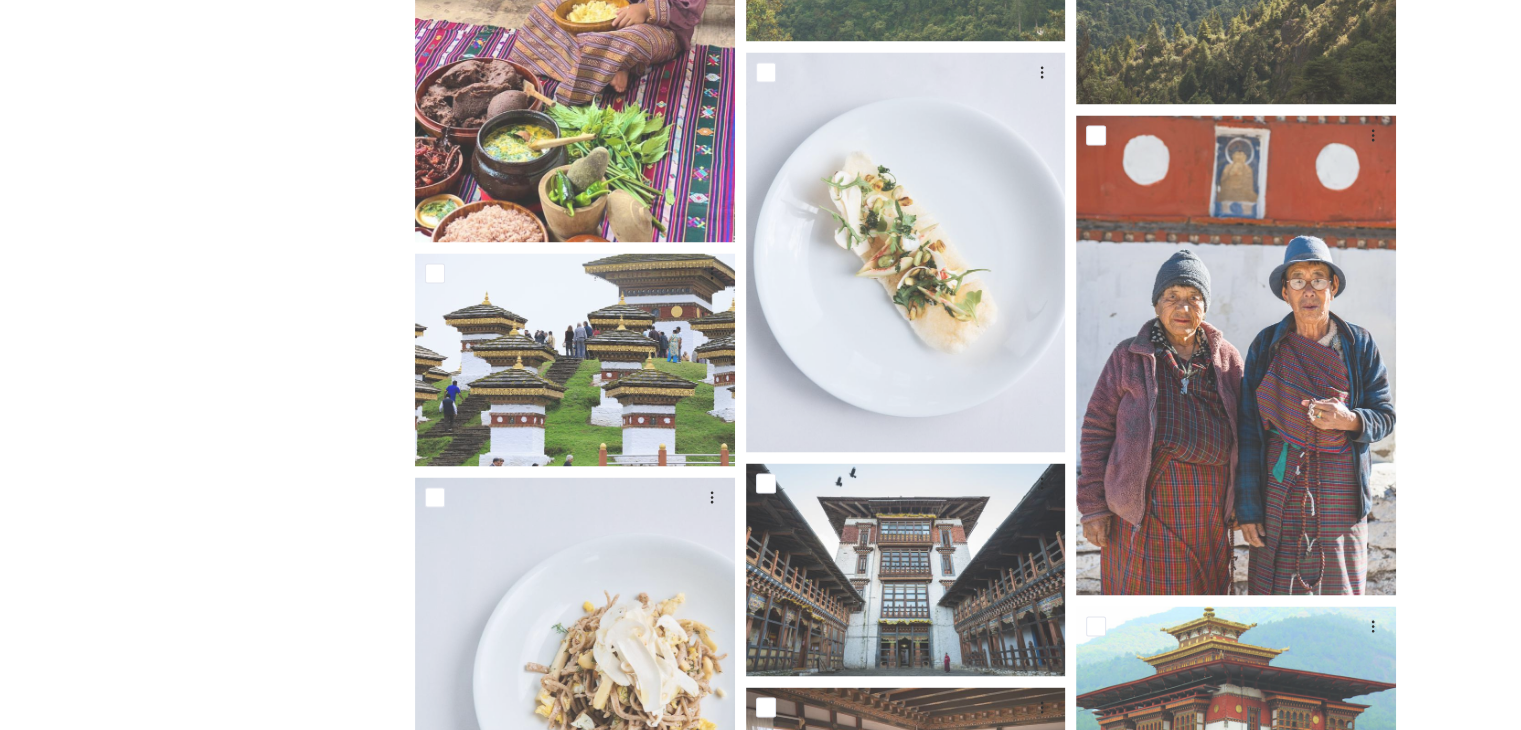 scroll, scrollTop: 26200, scrollLeft: 0, axis: vertical 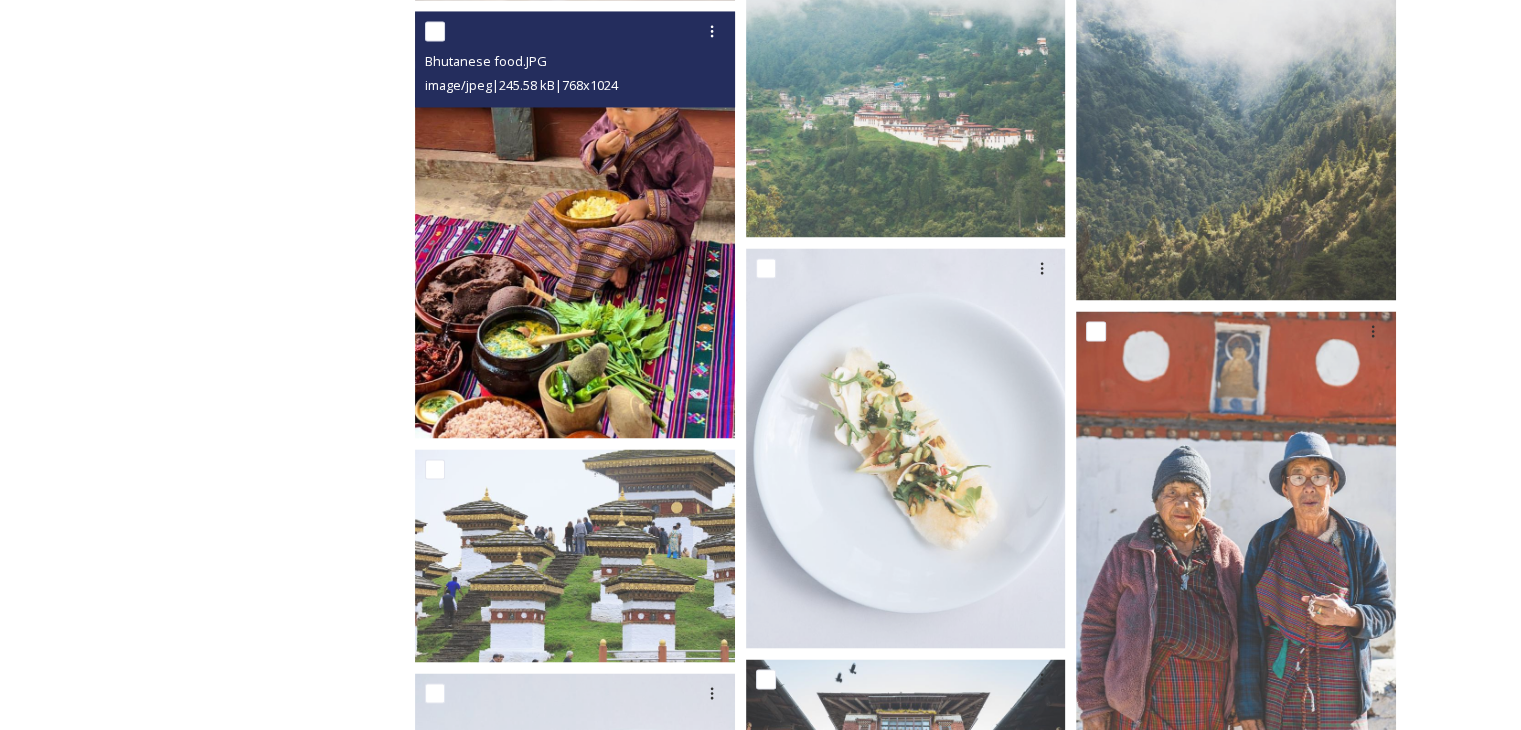 click at bounding box center [575, 225] 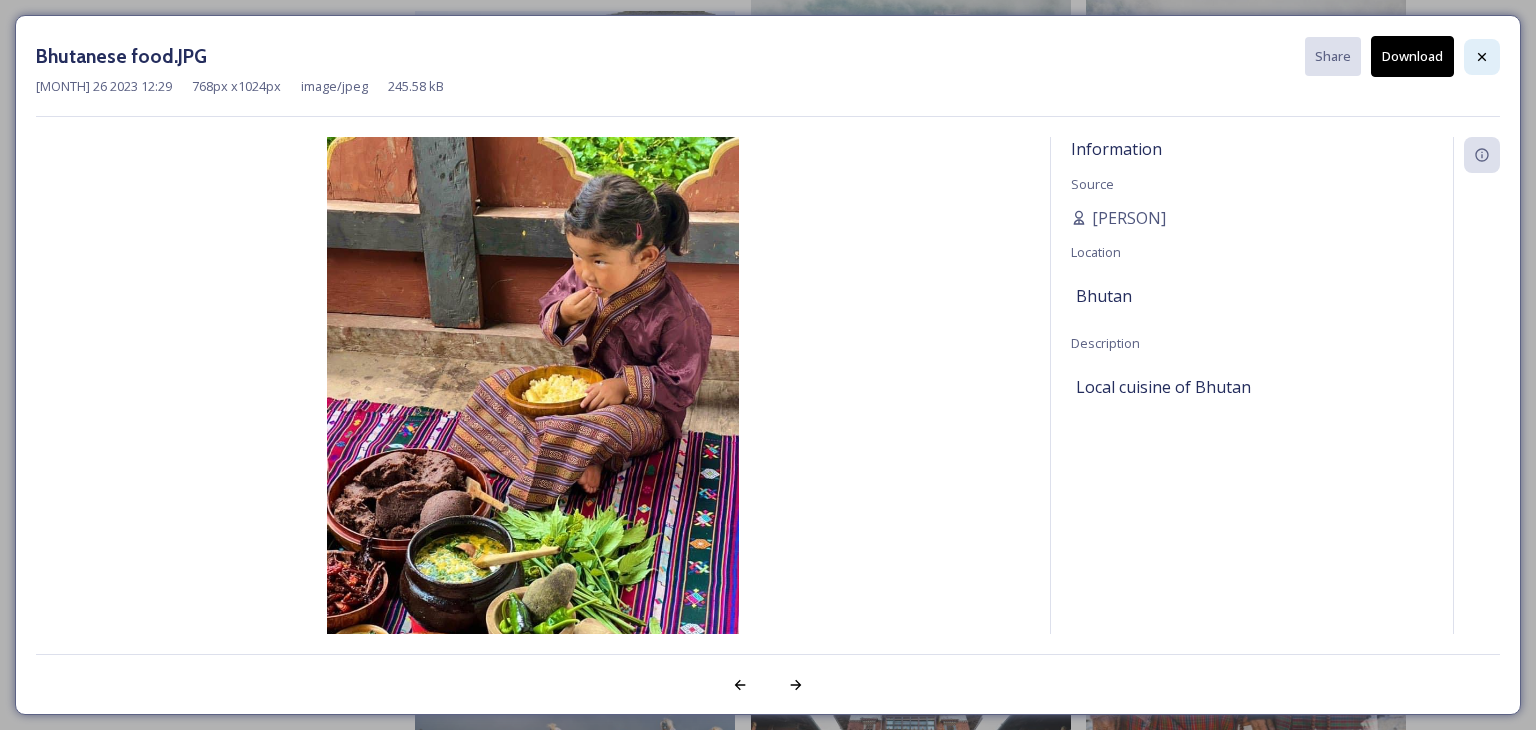 click 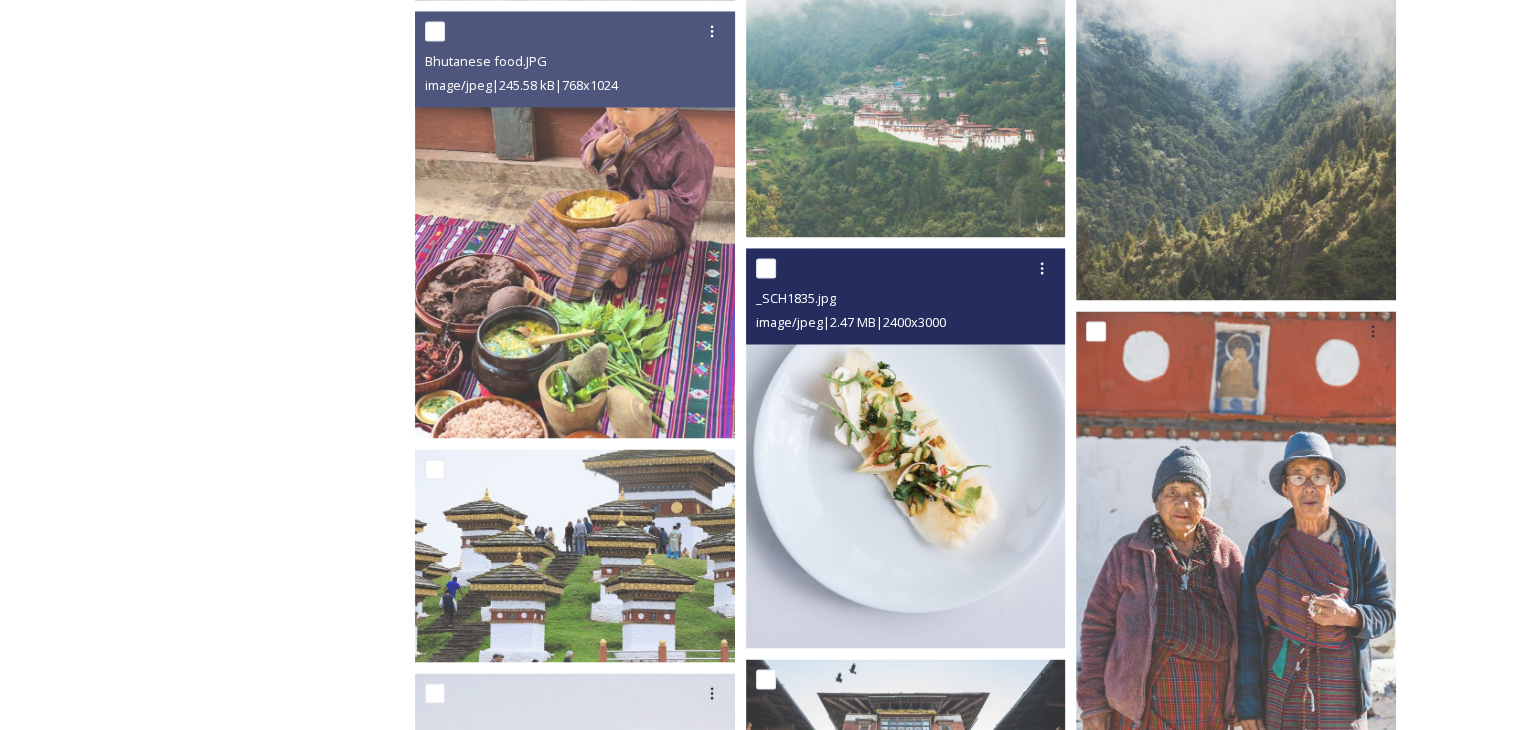 scroll, scrollTop: 26600, scrollLeft: 0, axis: vertical 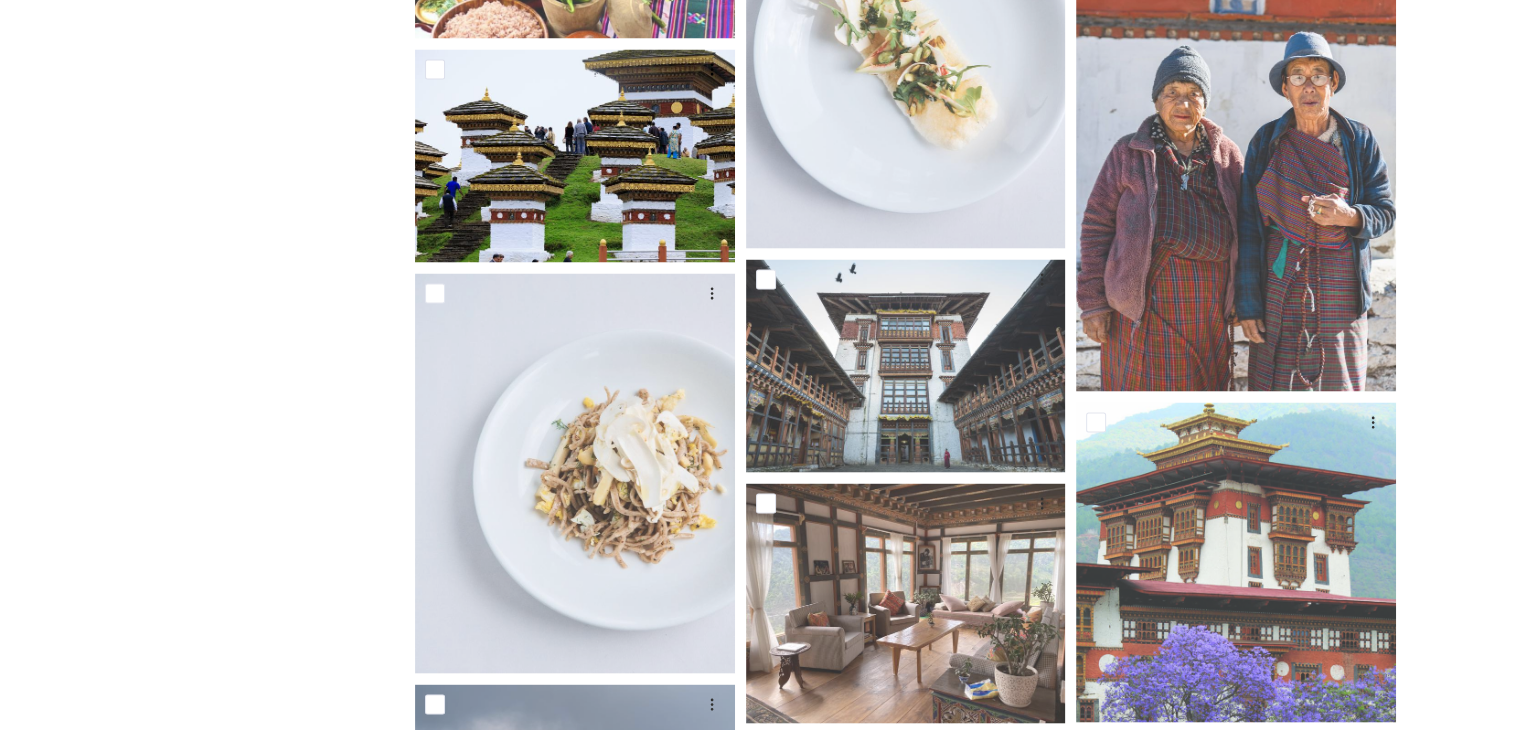 click at bounding box center (575, 155) 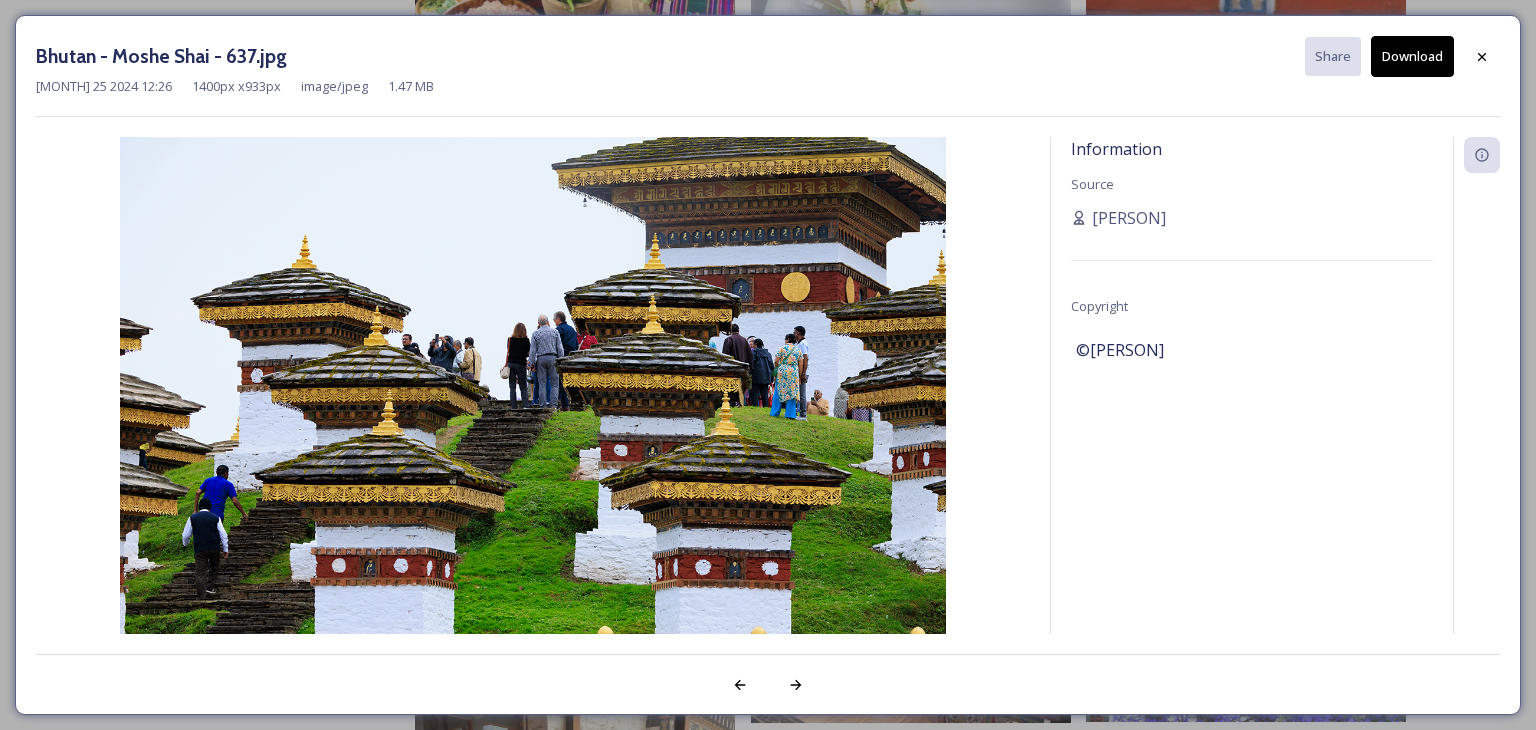 click on "Download" at bounding box center [1412, 56] 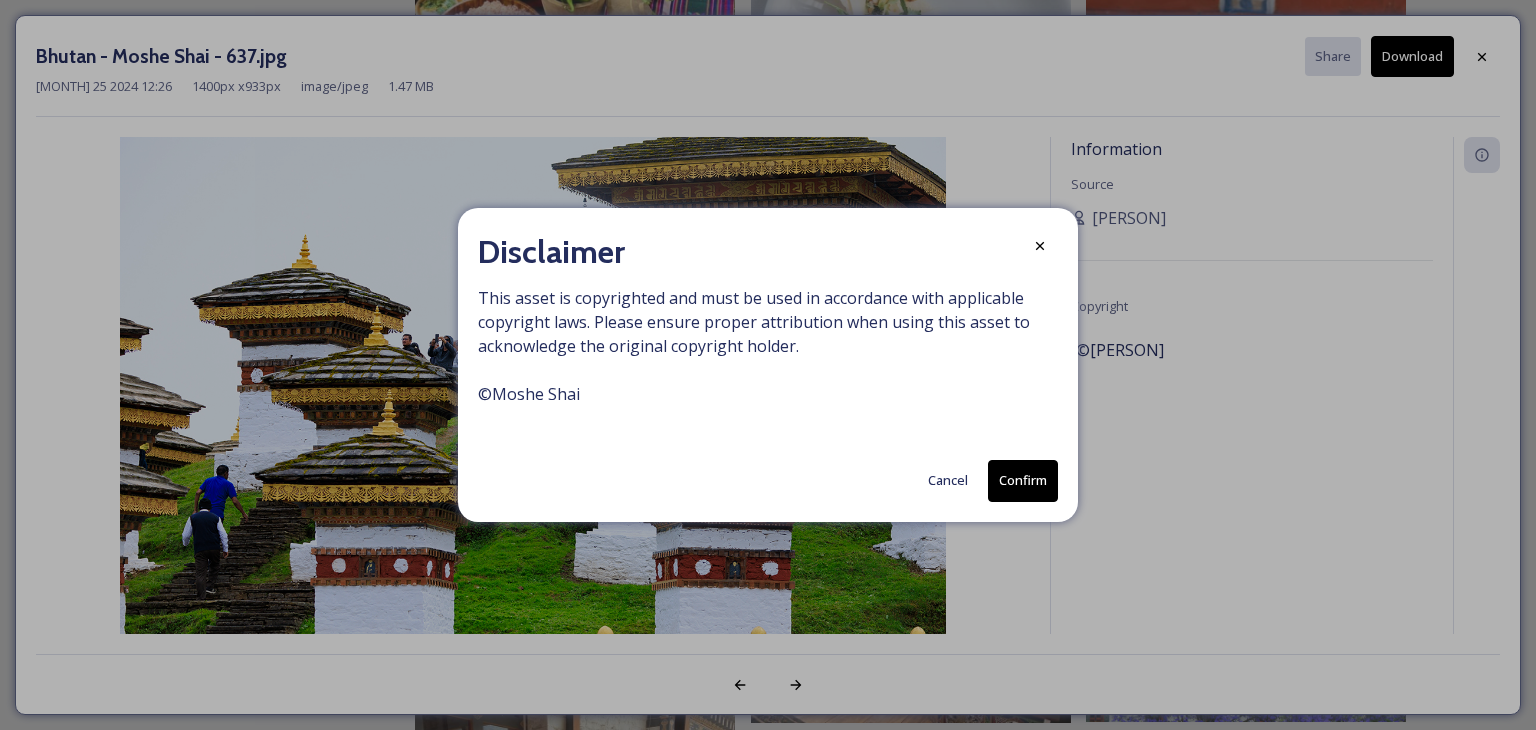 click on "Confirm" at bounding box center [1023, 480] 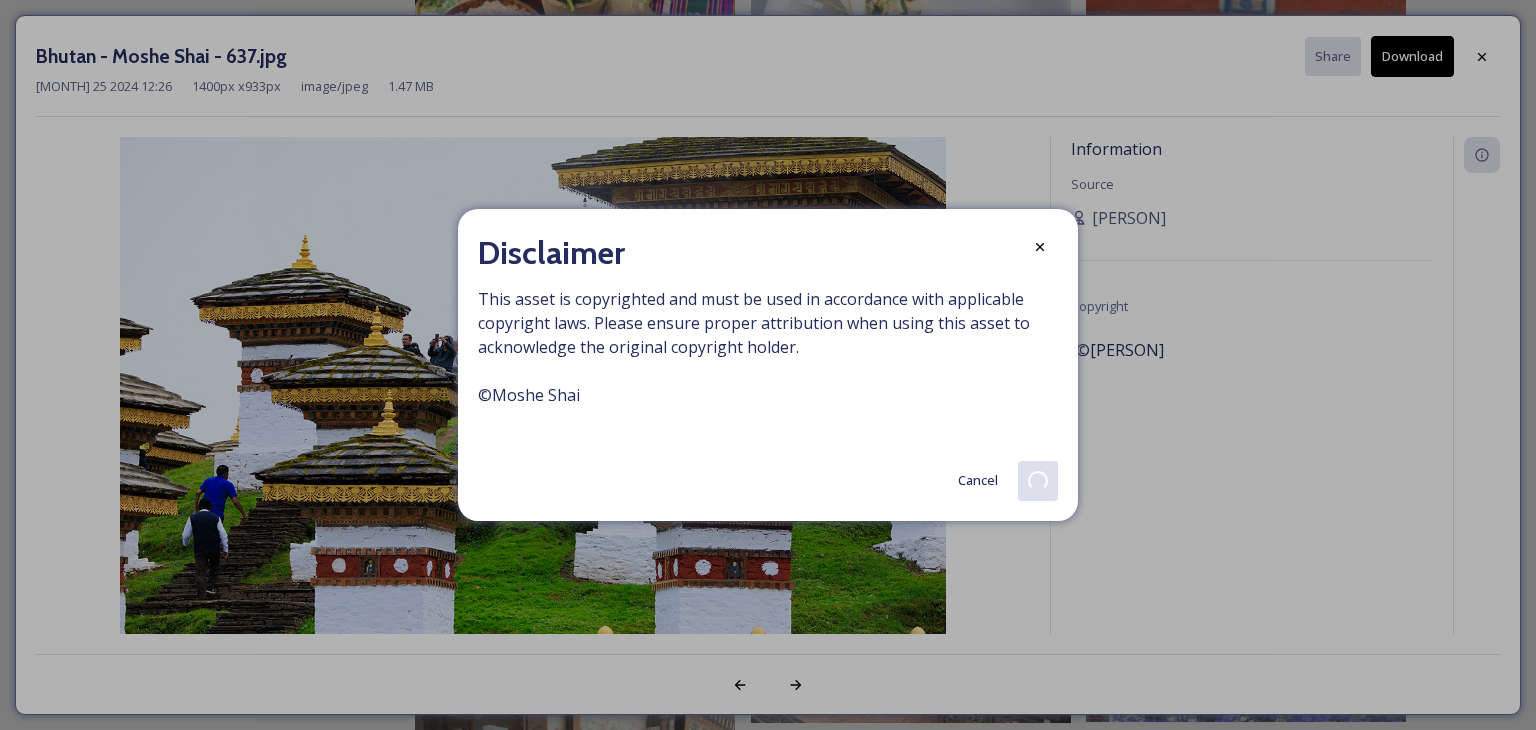 click on "Bhutan - [PERSON] - 637.jpg Share Download [MONTH] 25 2024 12:26 1400 px x 933 px image/jpeg 1.47 MB Information Source [PERSON] Copyright © [PERSON] Disclaimer This asset is copyrighted and must be used in accordance with applicable copyright laws. Please ensure proper attribution when using this asset to acknowledge the original copyright holder. © [PERSON] Cancel" at bounding box center [768, 365] 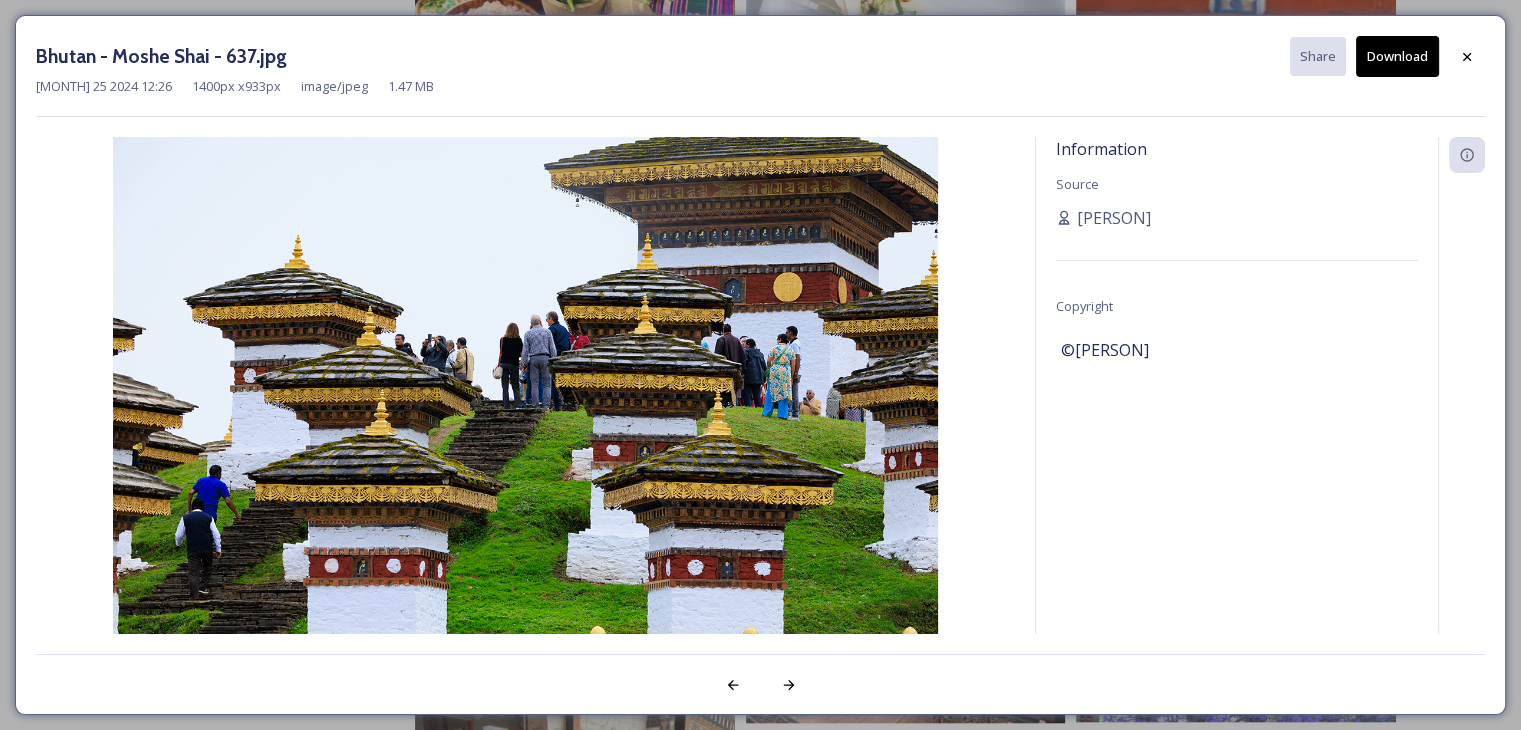 click on "Bhutan - [PERSON] - 637.jpg Share Download [MONTH] 25 2024 12:26 1400 px x 933 px image/jpeg 1.47 MB Information Source [PERSON] Copyright ©[PERSON]" at bounding box center [760, 365] 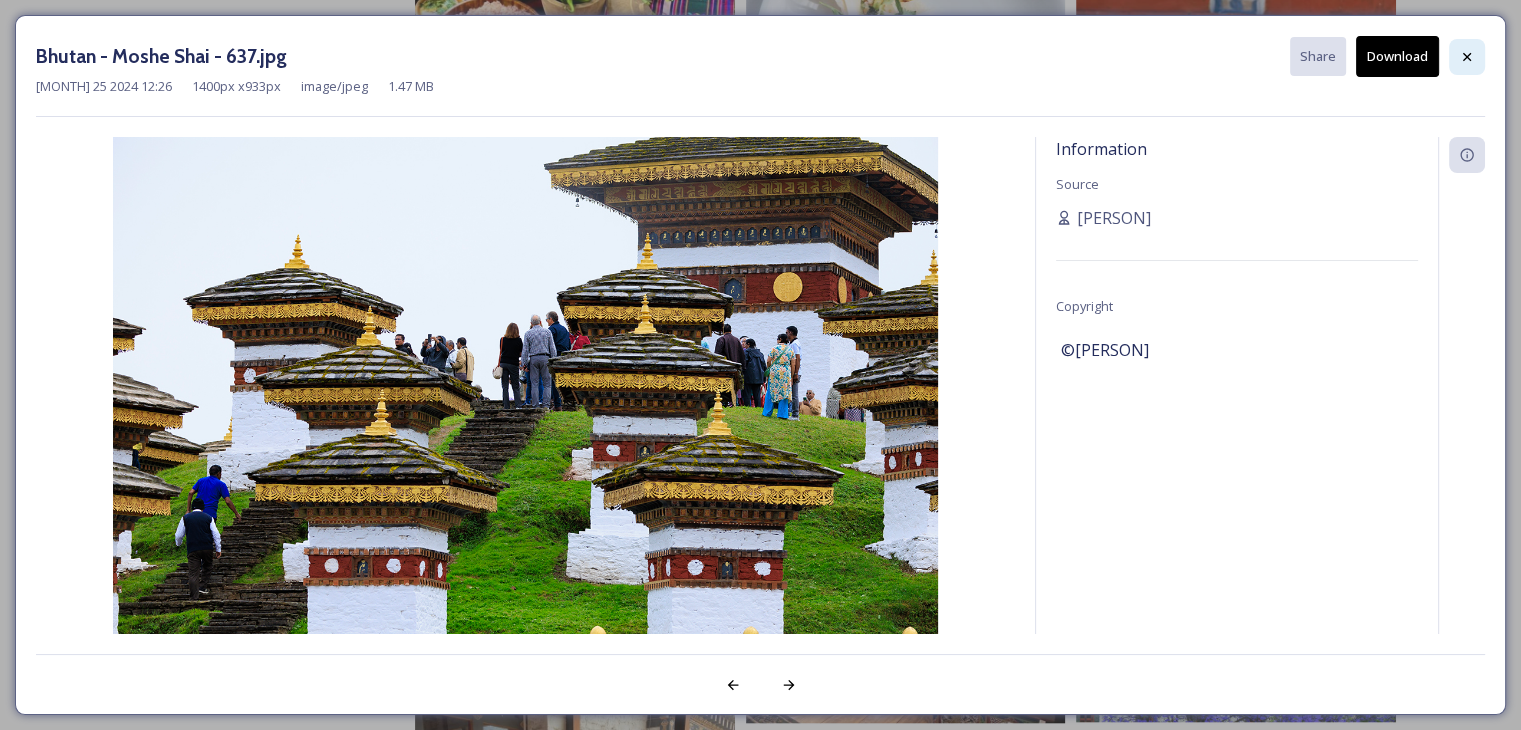 click 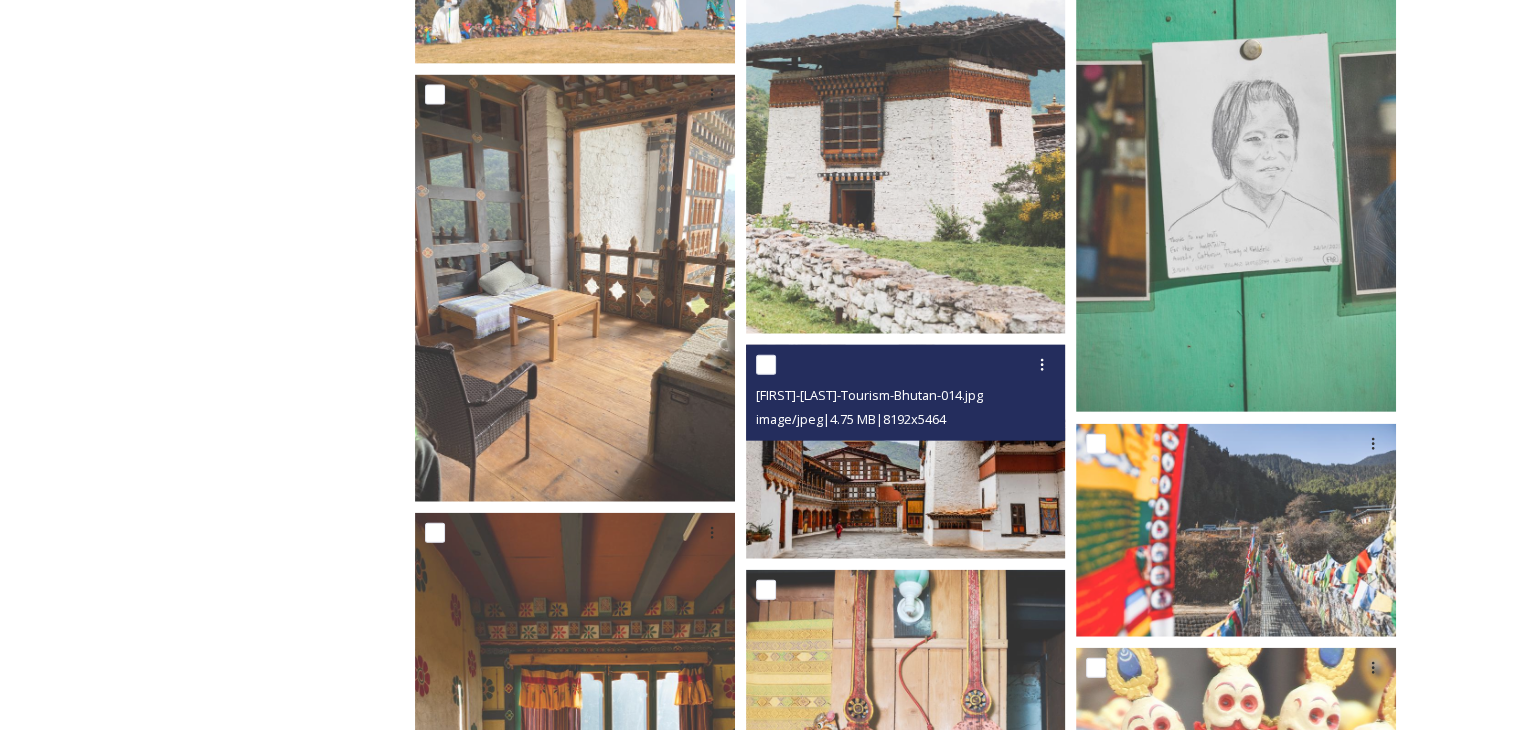 scroll, scrollTop: 27600, scrollLeft: 0, axis: vertical 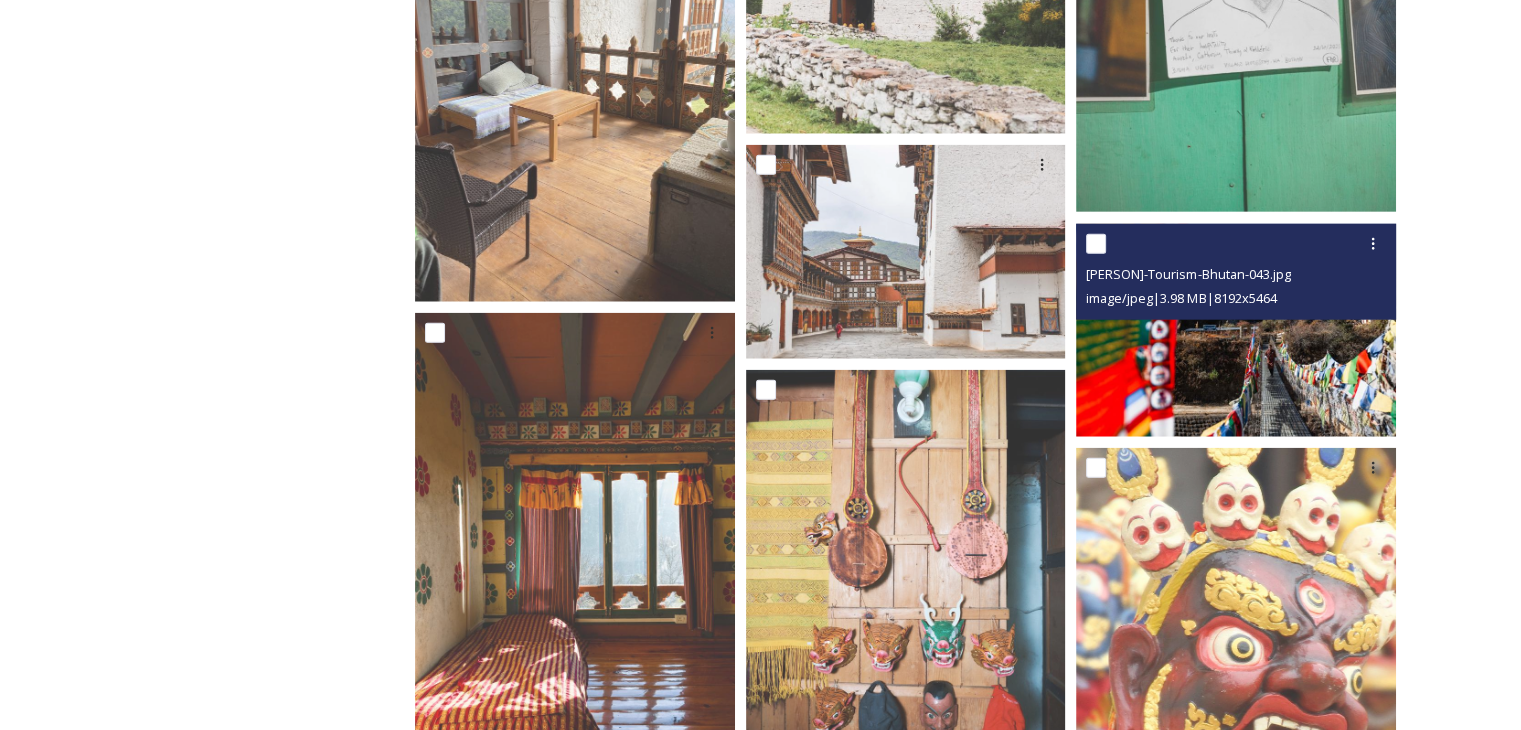 click at bounding box center (1236, 330) 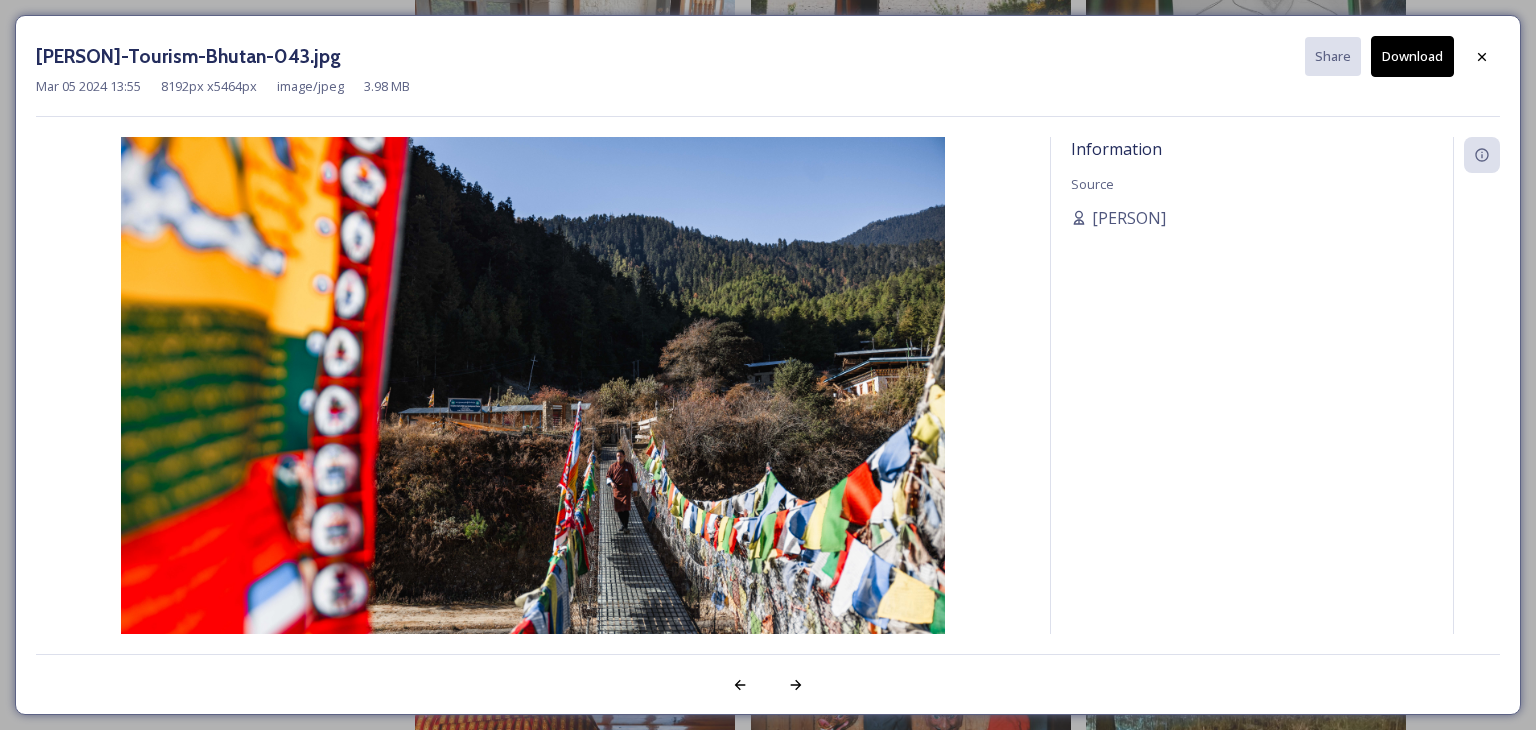 click on "Download" at bounding box center [1412, 56] 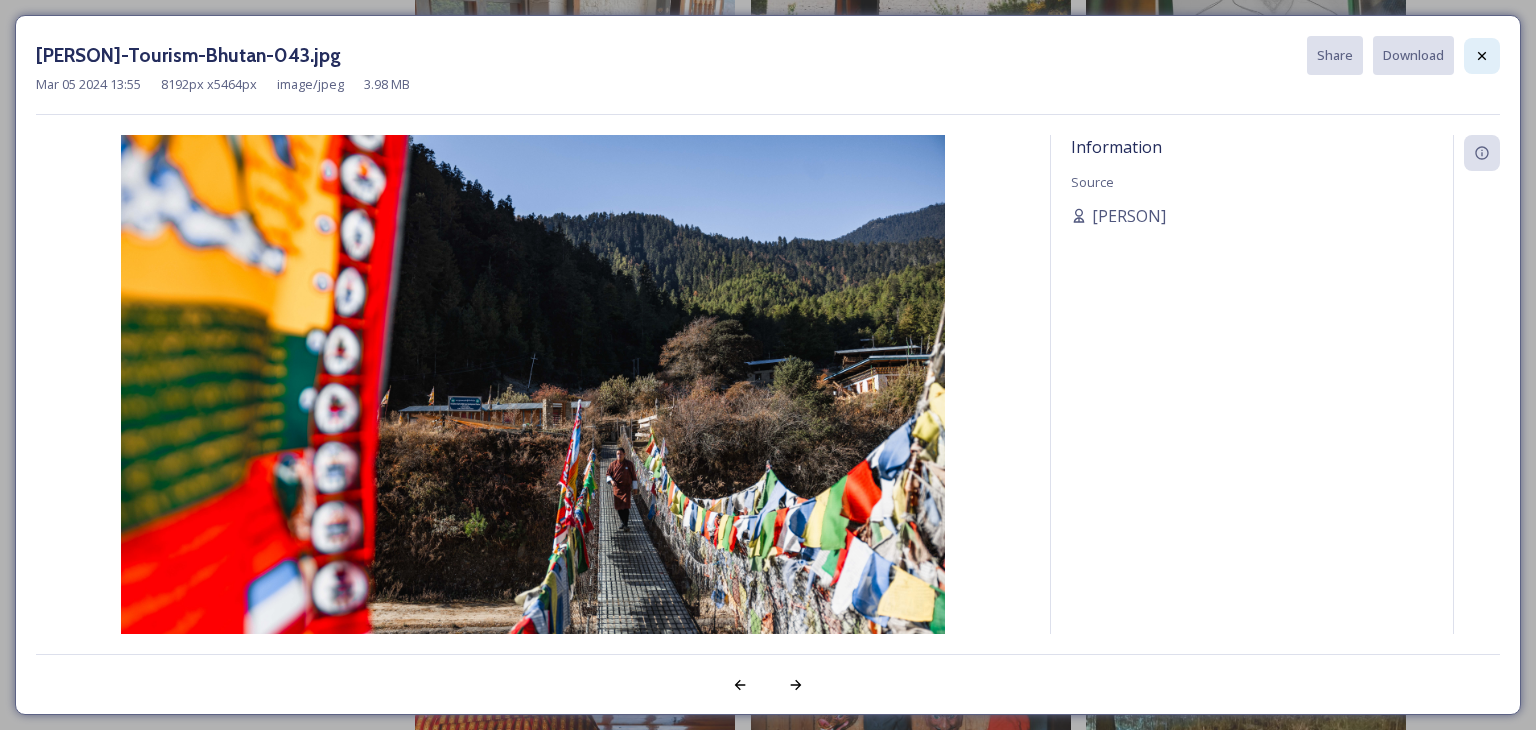 click 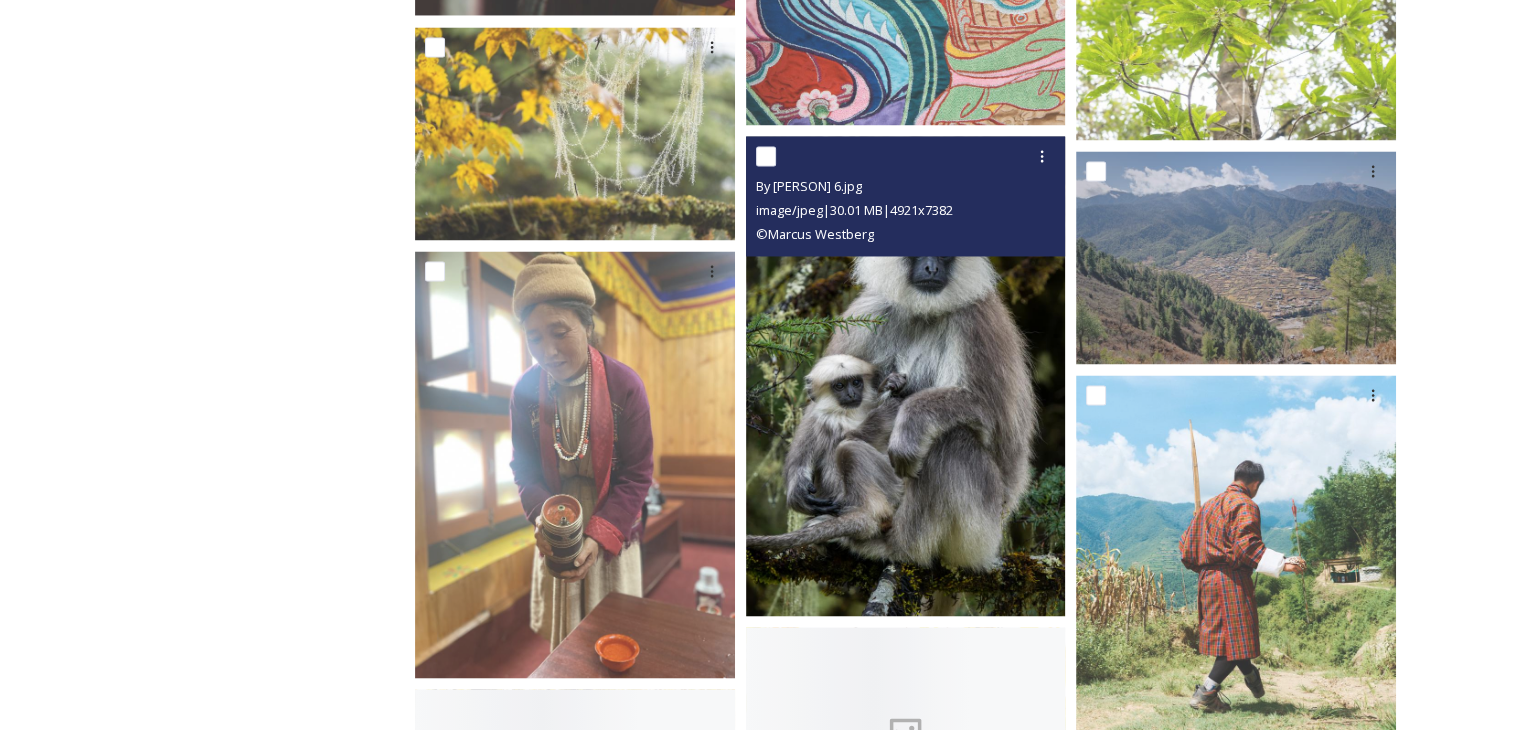 scroll, scrollTop: 33800, scrollLeft: 0, axis: vertical 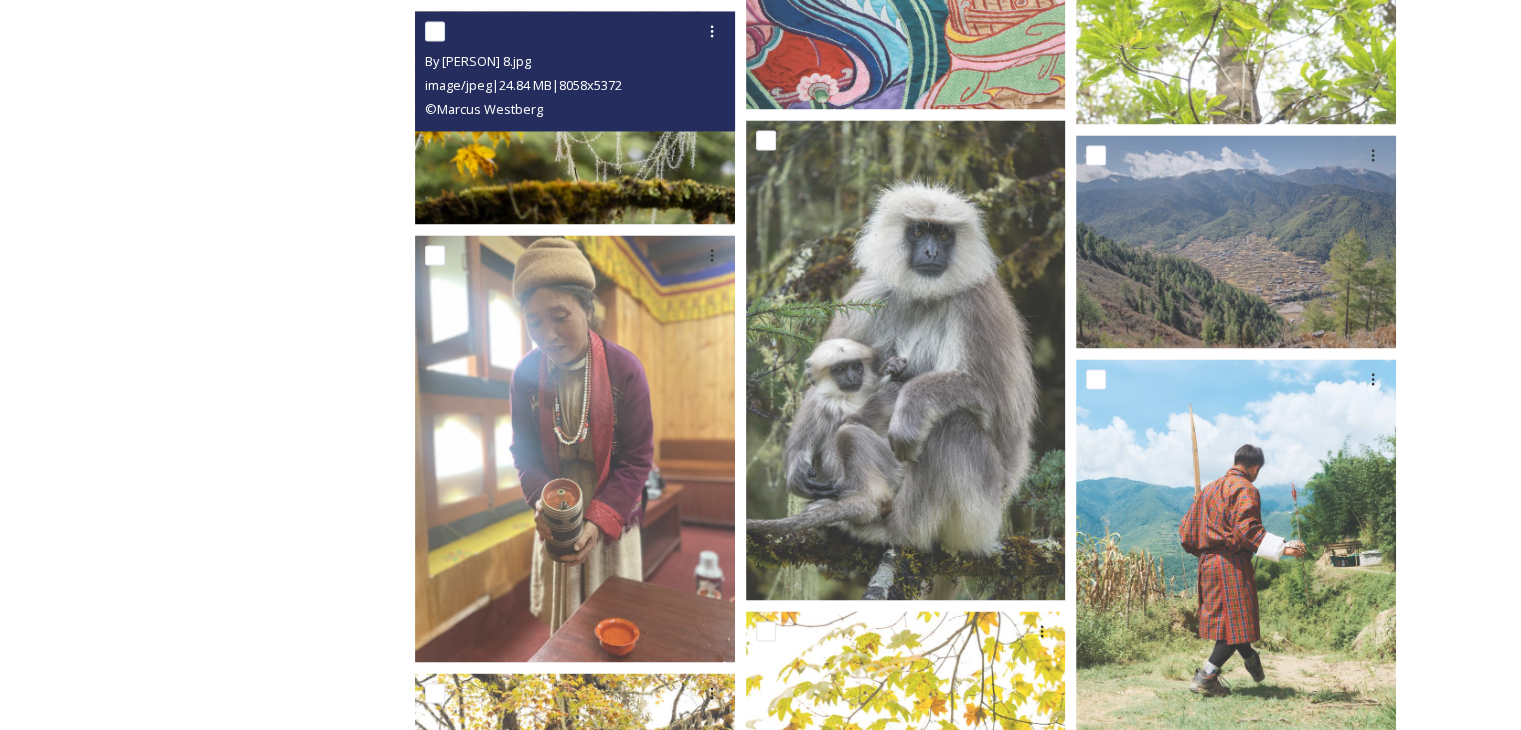 click at bounding box center (575, 117) 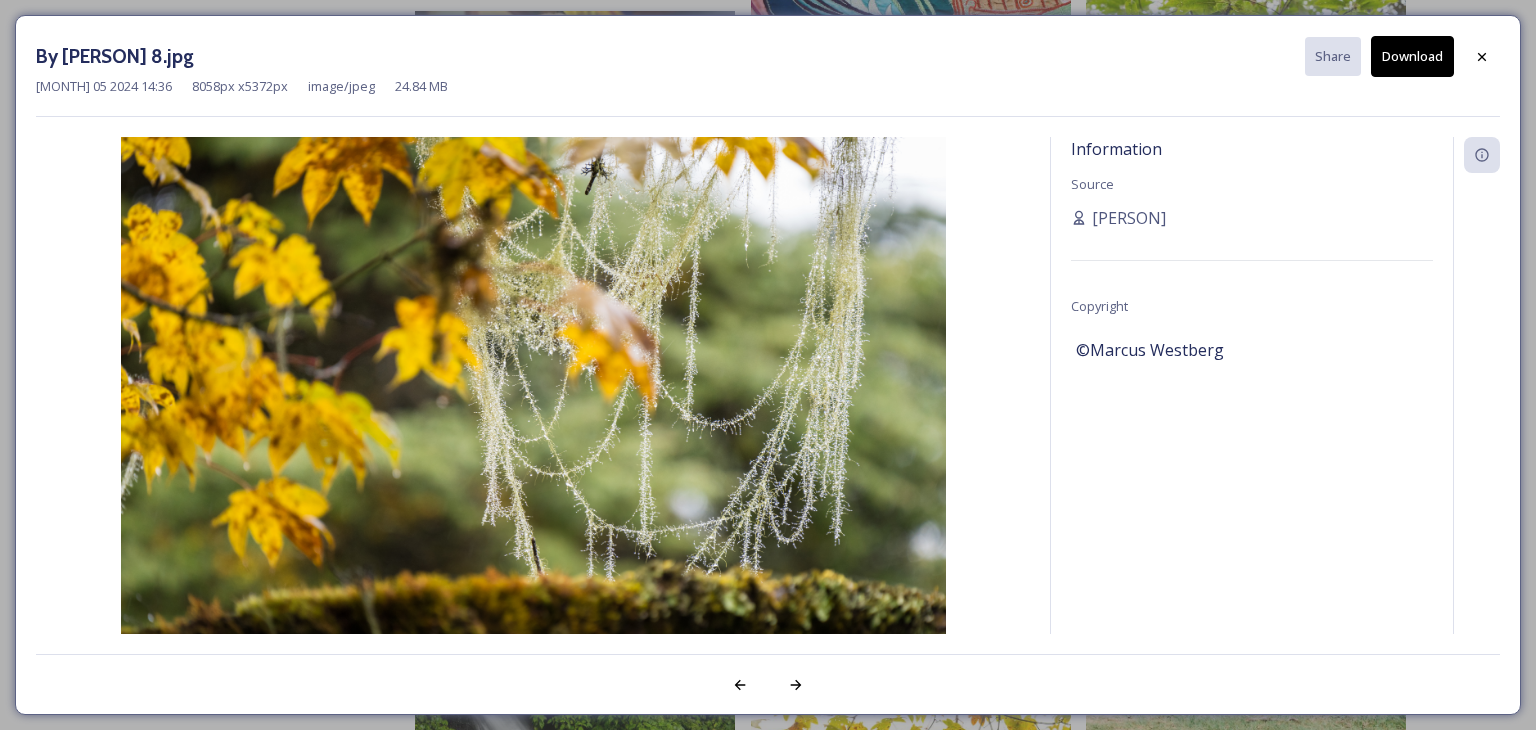 click on "Download" at bounding box center [1412, 56] 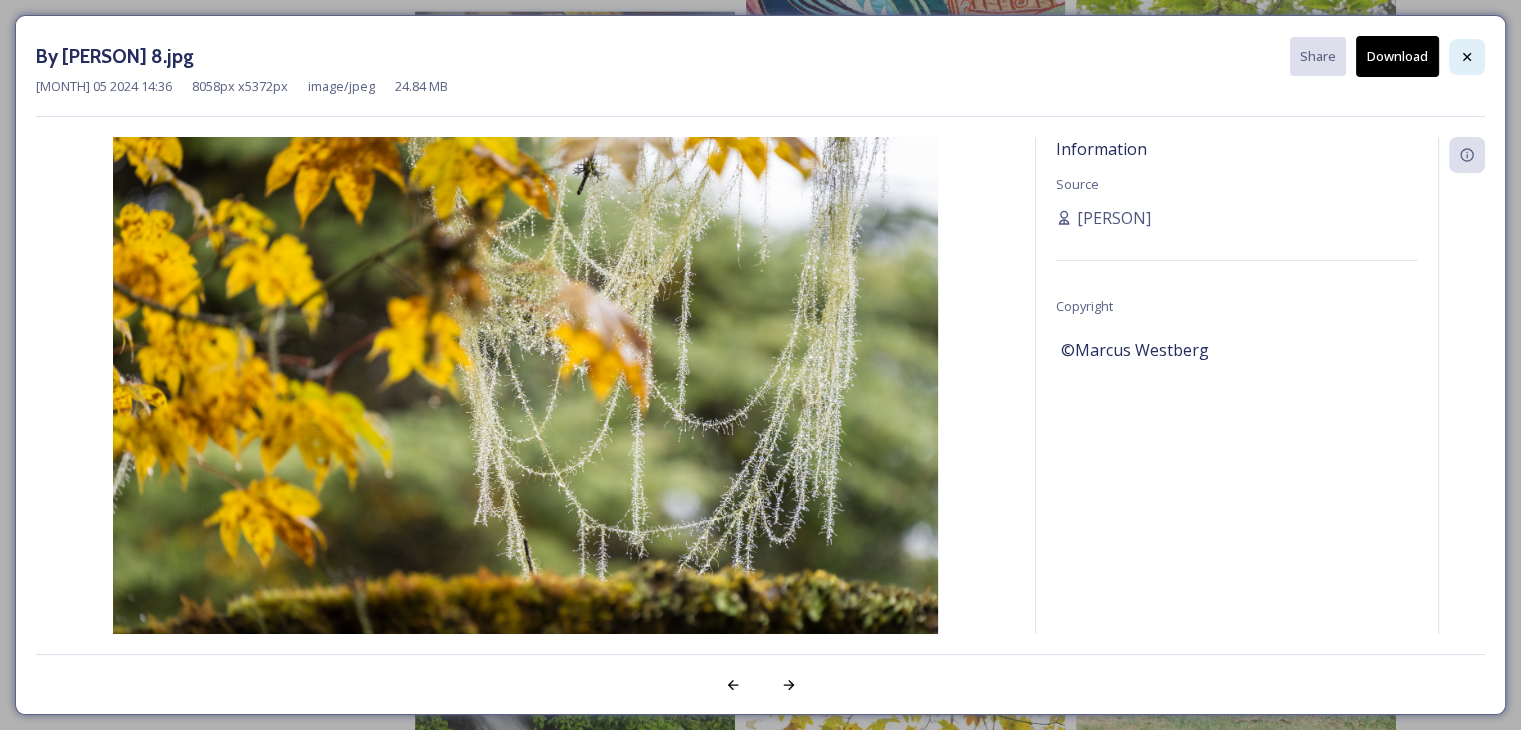 click at bounding box center (1467, 57) 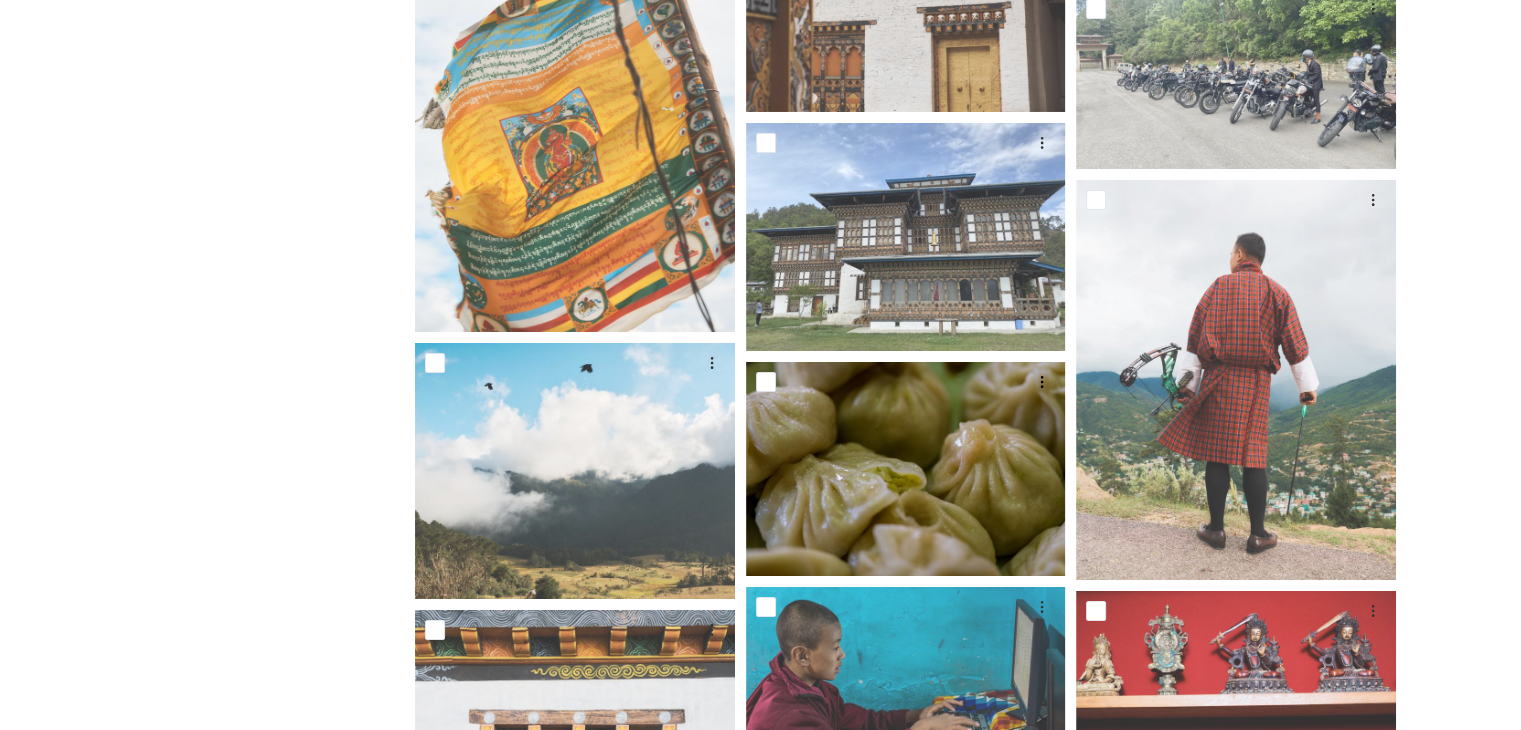 scroll, scrollTop: 37499, scrollLeft: 0, axis: vertical 